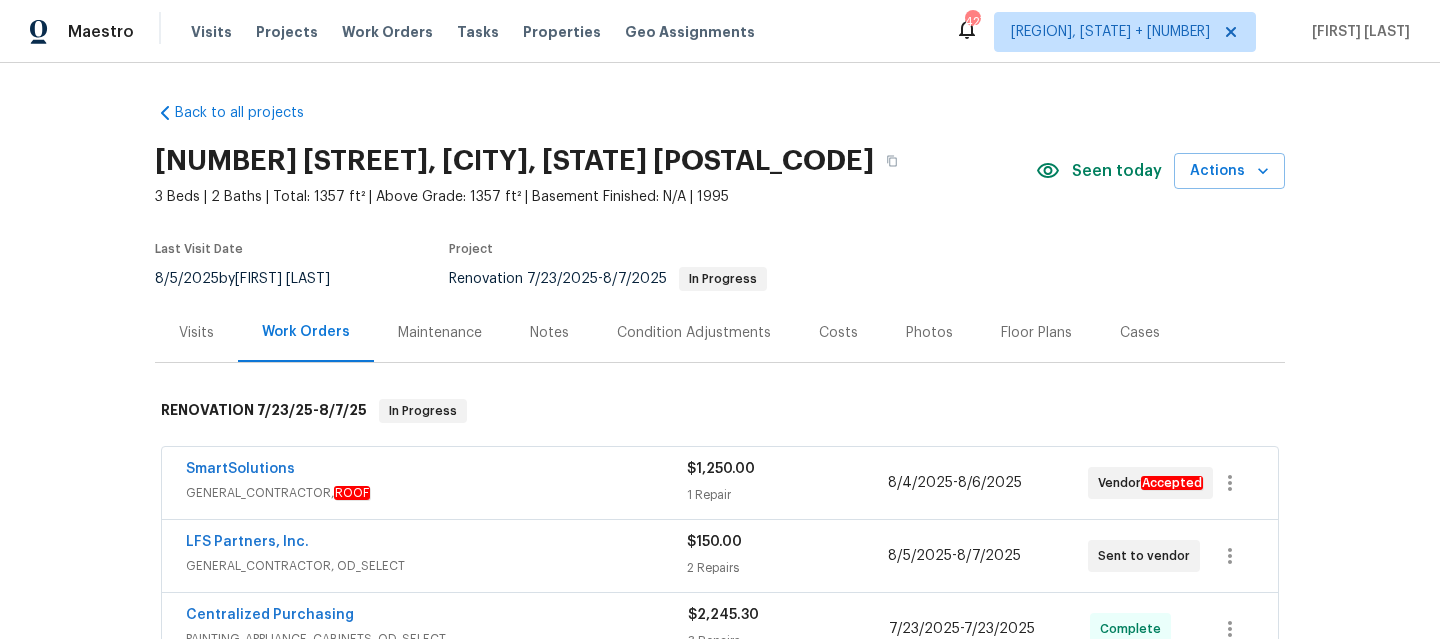 click on "Visits Projects Work Orders Tasks Properties Geo Assignments" at bounding box center (485, 32) 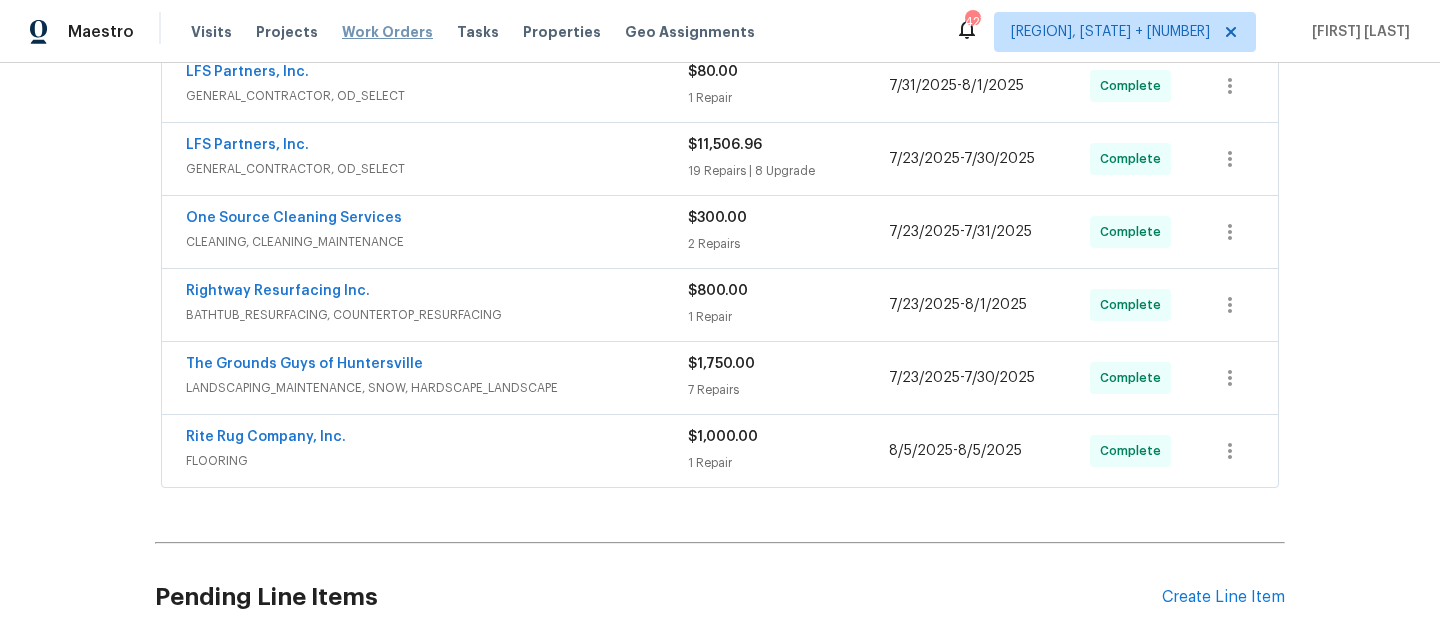 click on "Work Orders" at bounding box center (387, 32) 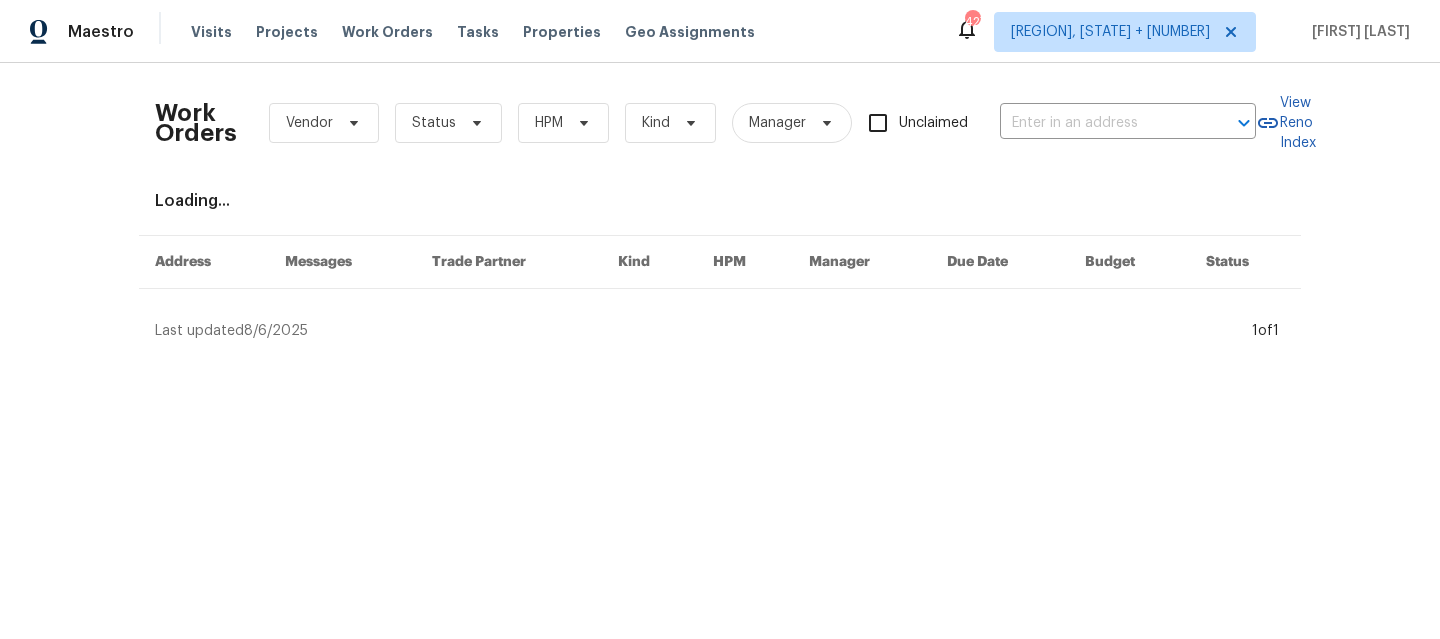 click on "Work Orders Vendor Status HPM Kind Manager Unclaimed ​" at bounding box center [705, 123] 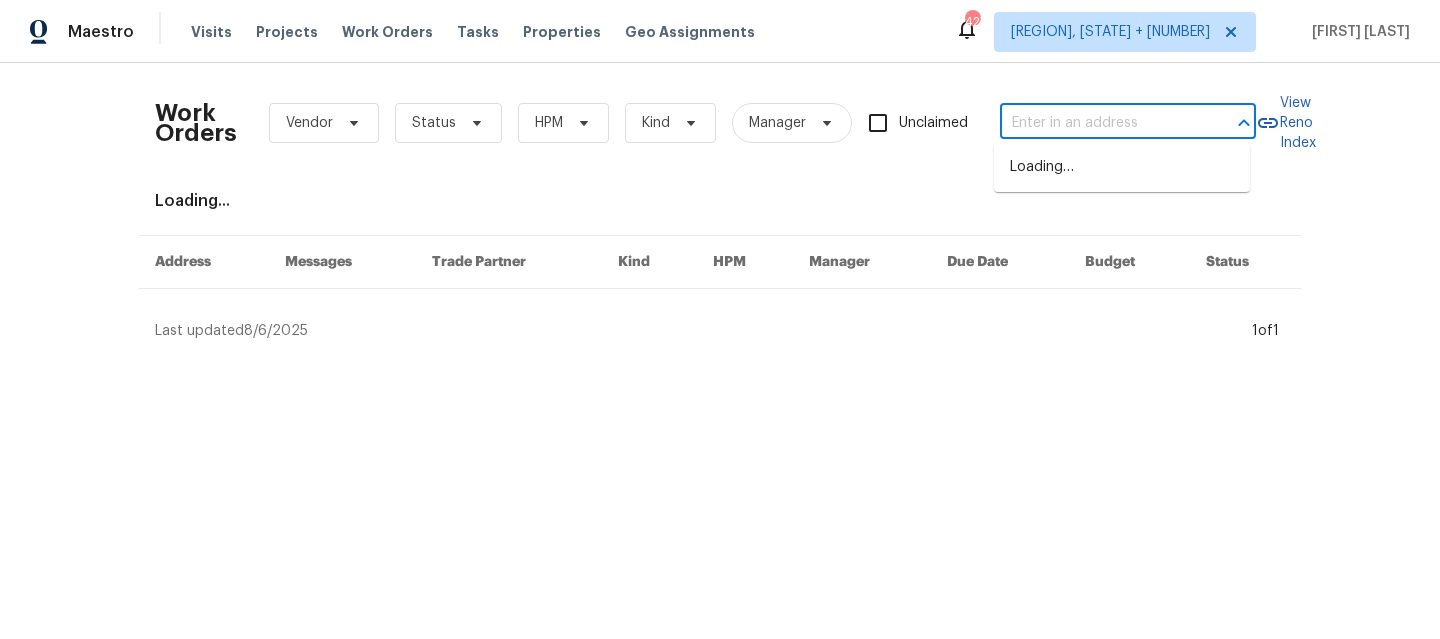 click at bounding box center [1100, 123] 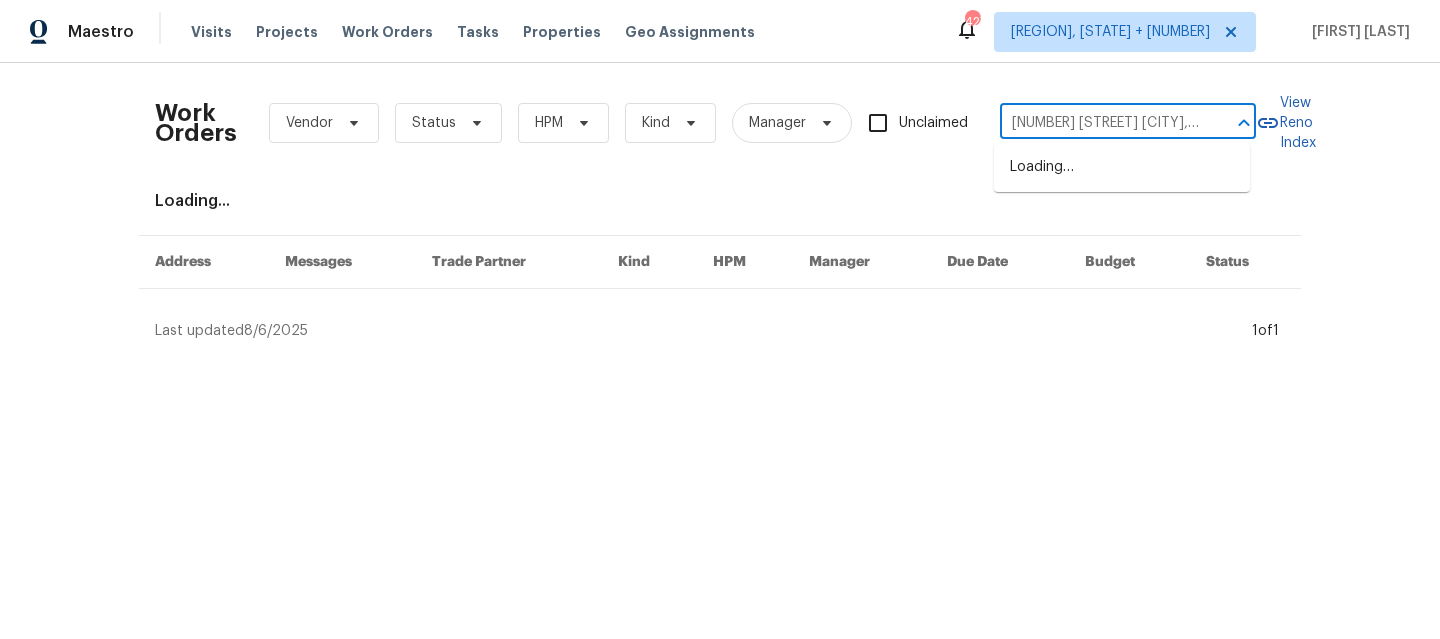 scroll, scrollTop: 0, scrollLeft: 92, axis: horizontal 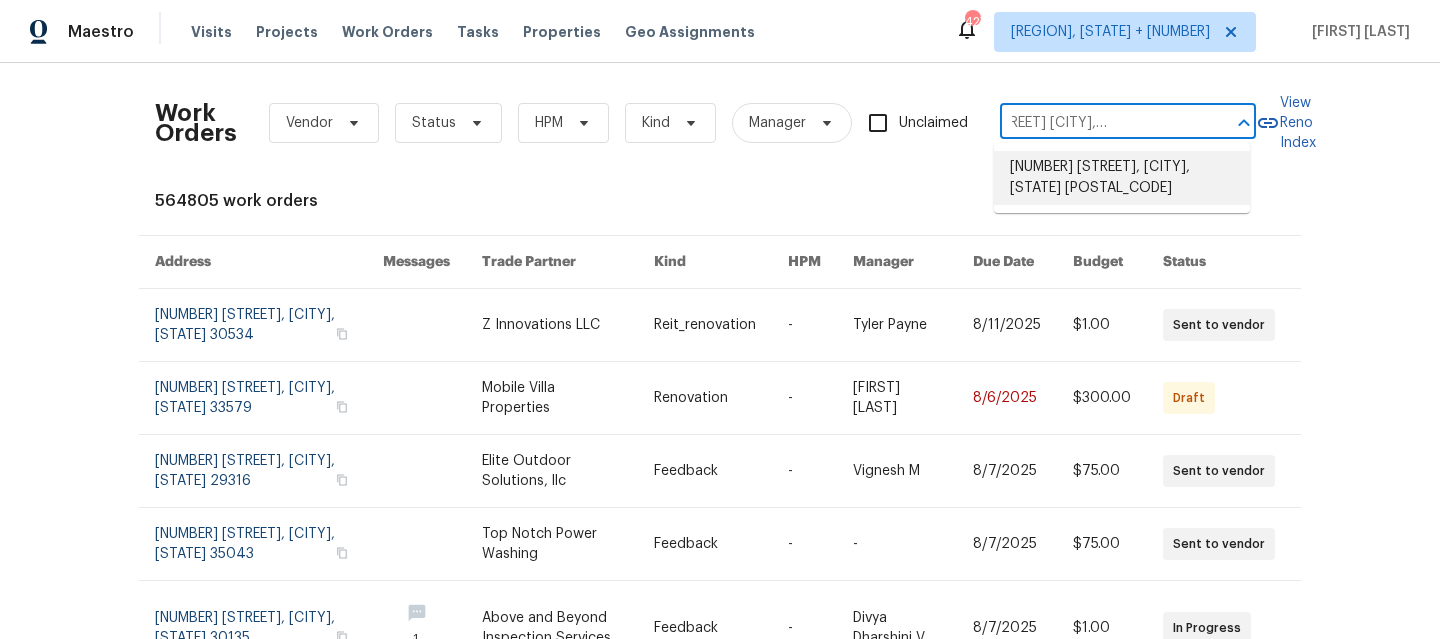 click on "7401 Pecos Trl NW, Albuquerque, NM 87120" at bounding box center [1122, 178] 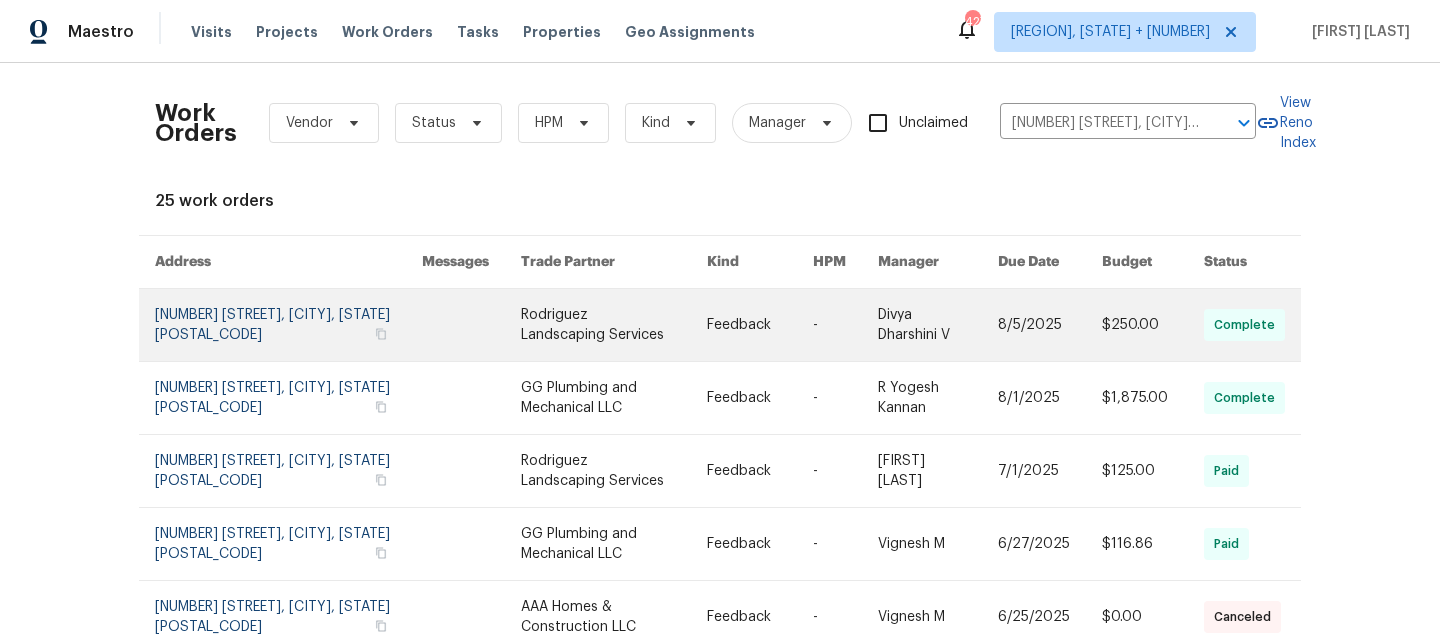 click at bounding box center (288, 325) 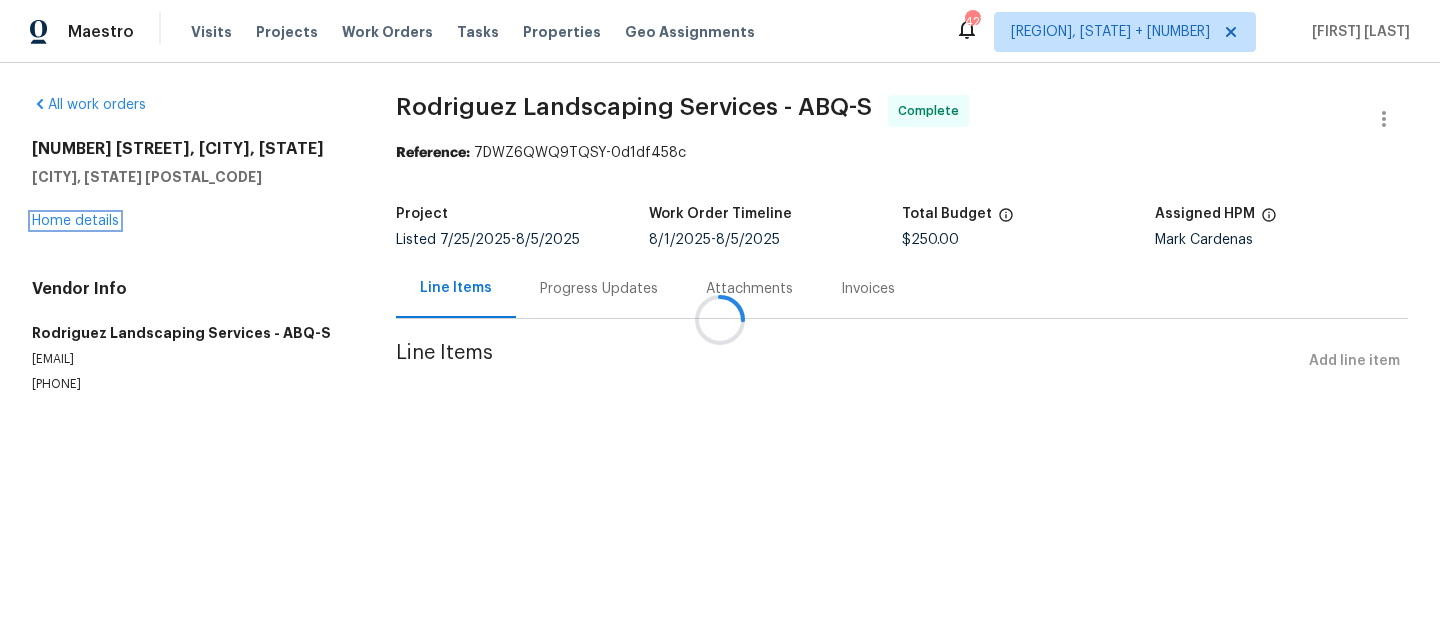 click on "Home details" at bounding box center (75, 221) 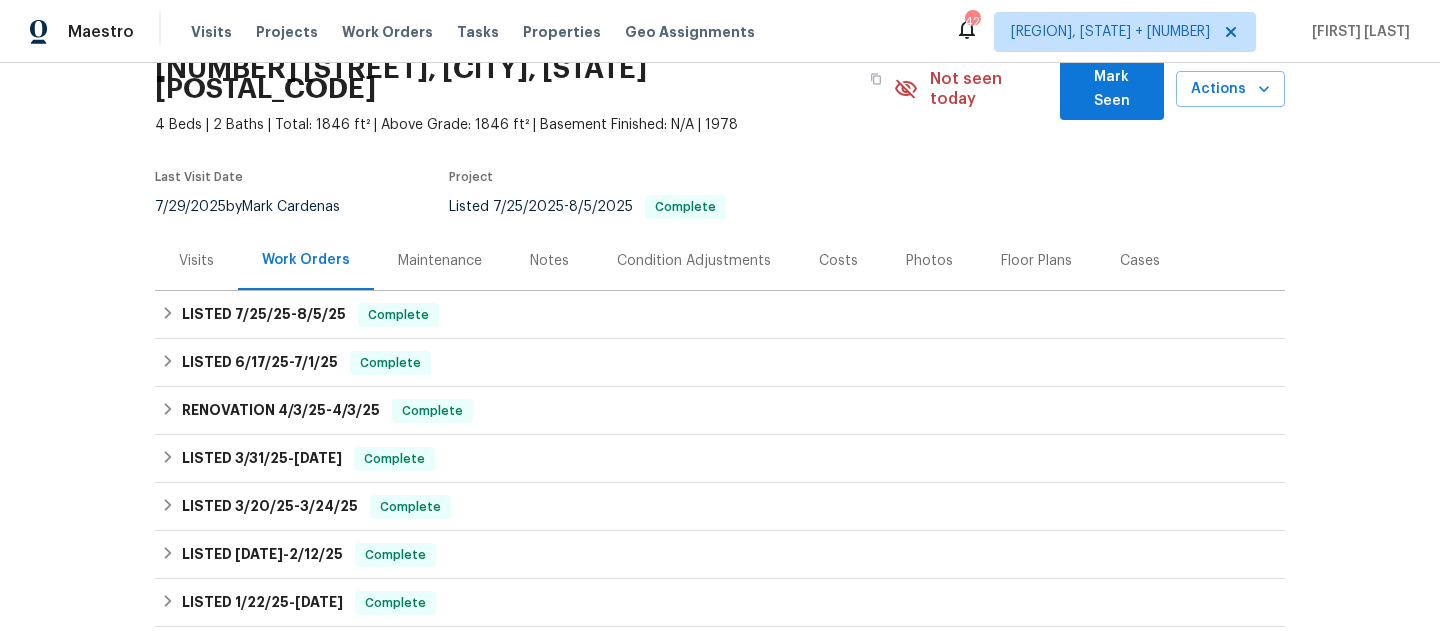 scroll, scrollTop: 106, scrollLeft: 0, axis: vertical 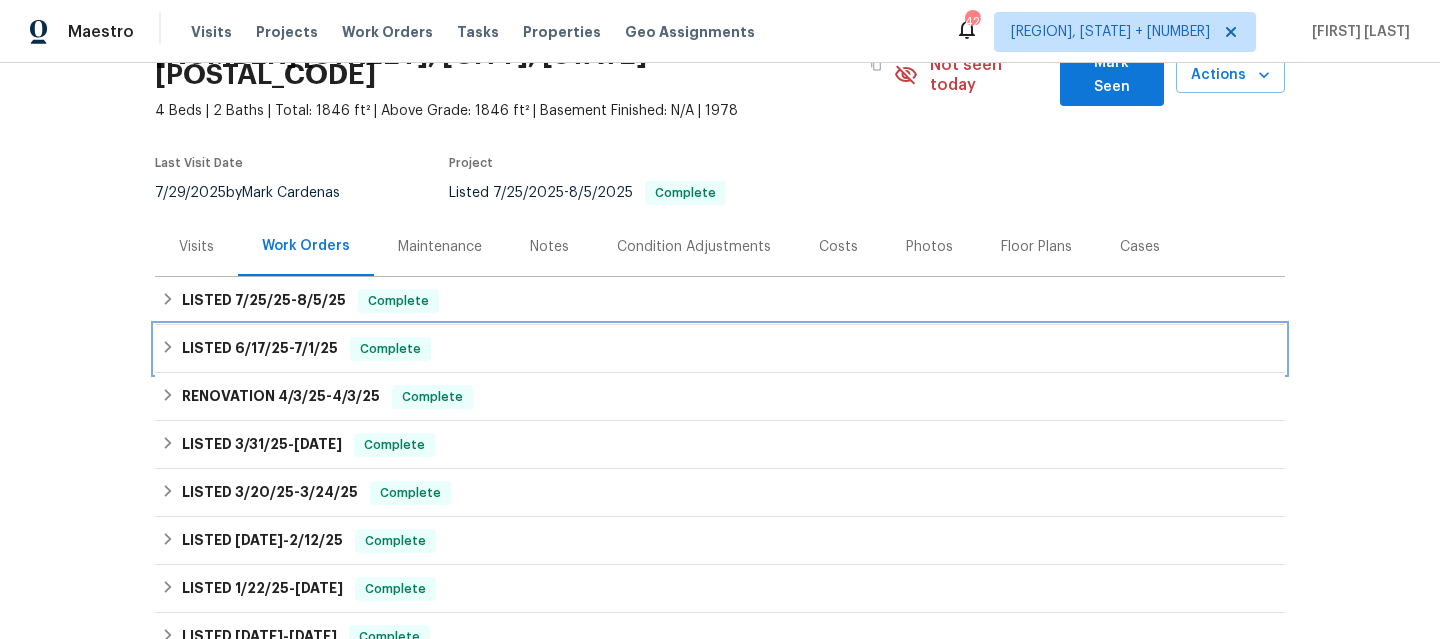 click on "LISTED   6/17/25  -  7/1/25 Complete" at bounding box center [720, 349] 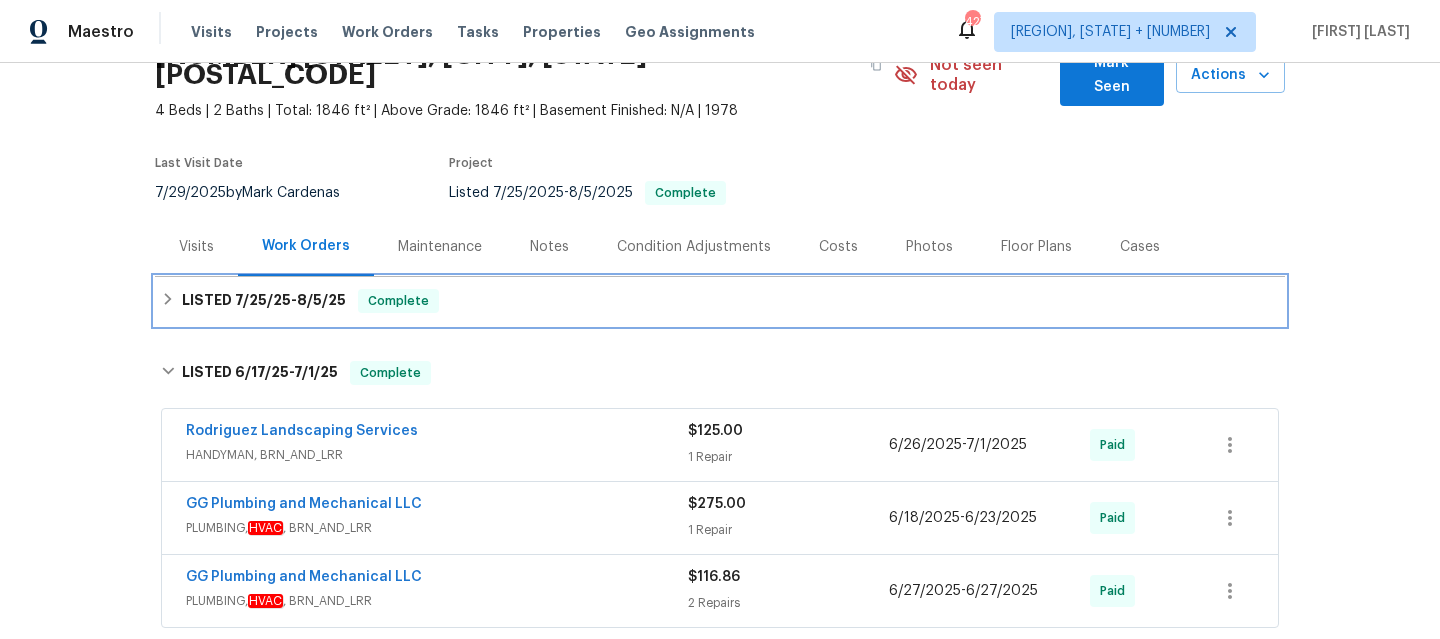 click on "LISTED   7/25/25  -  8/5/25 Complete" at bounding box center (720, 301) 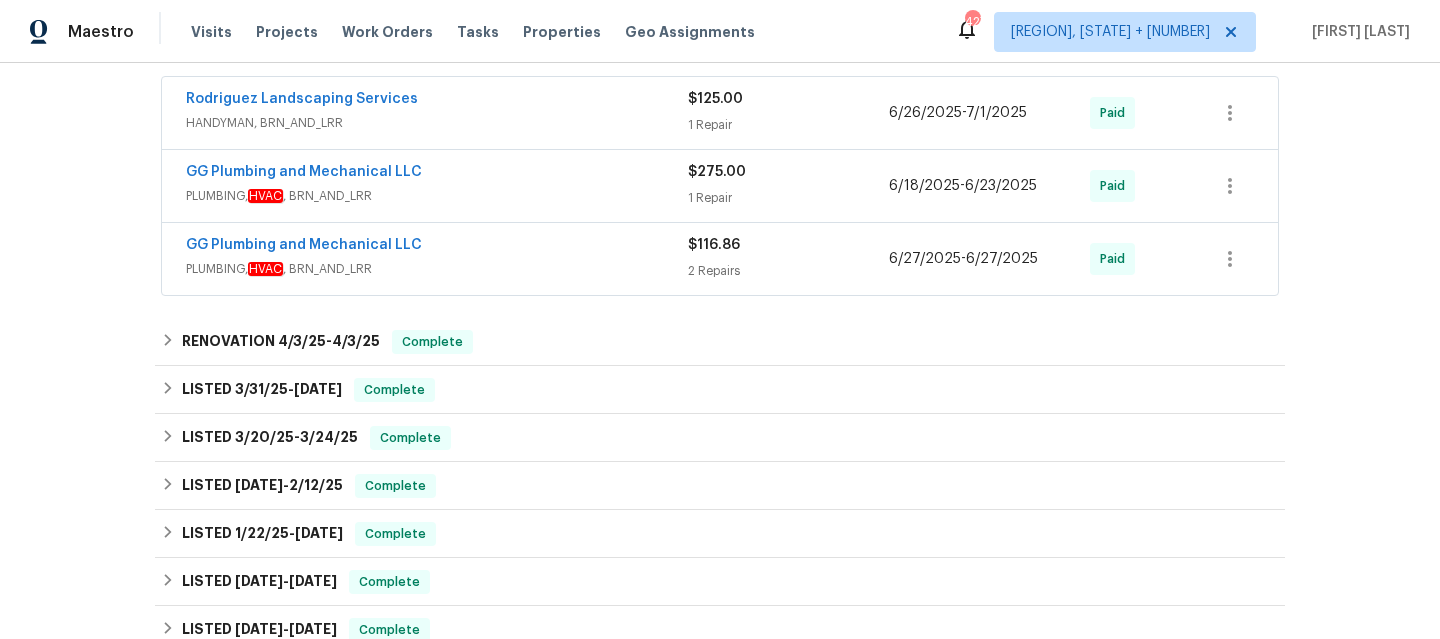 scroll, scrollTop: 514, scrollLeft: 0, axis: vertical 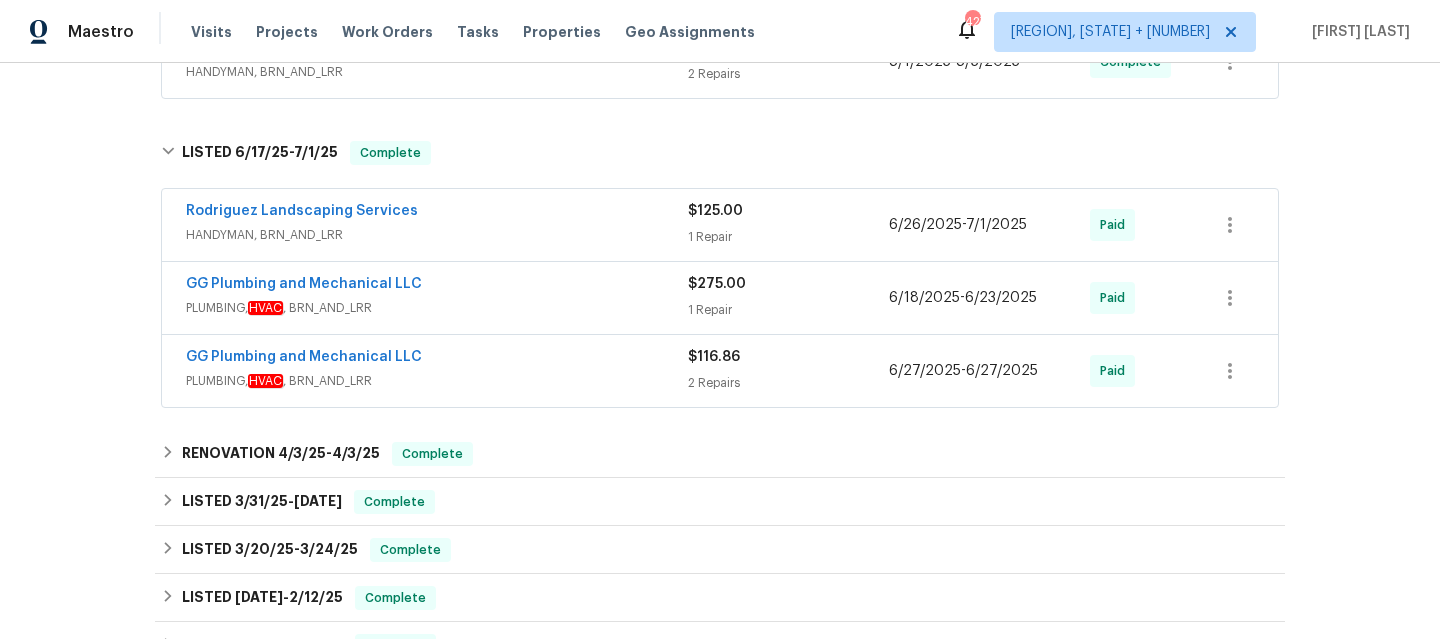 click on "GG Plumbing and Mechanical LLC" at bounding box center (437, 359) 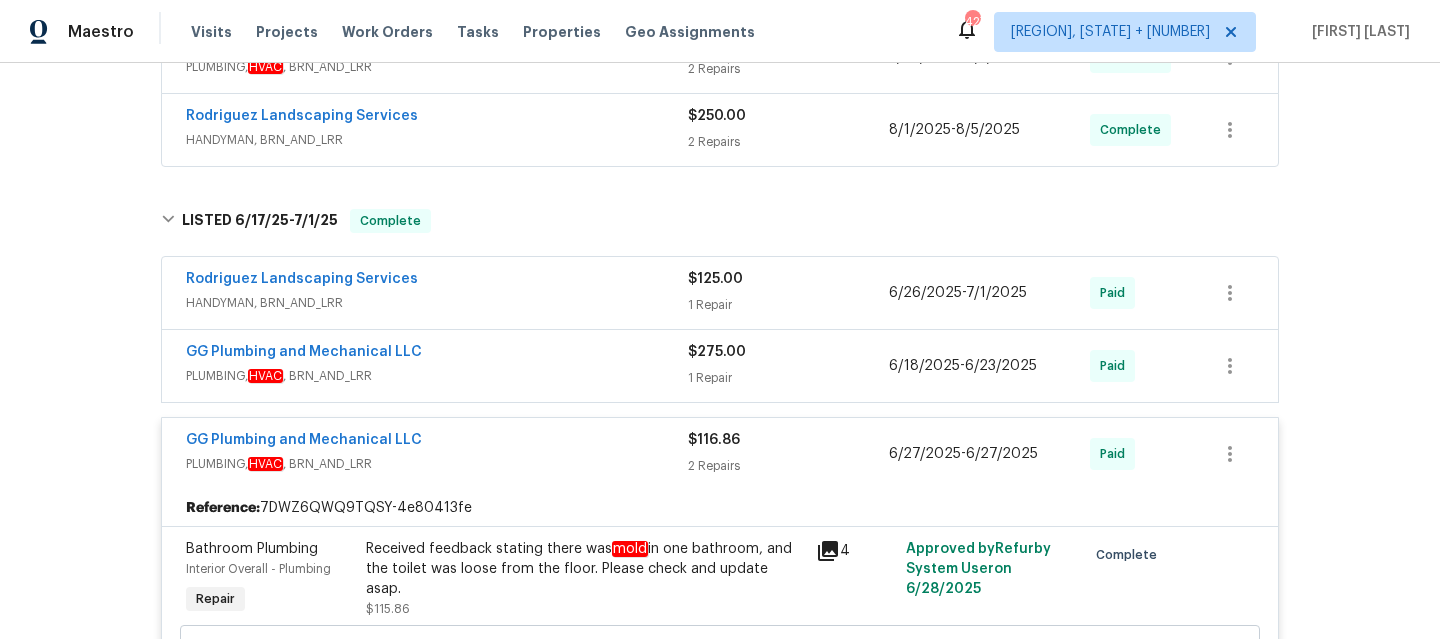 scroll, scrollTop: 447, scrollLeft: 0, axis: vertical 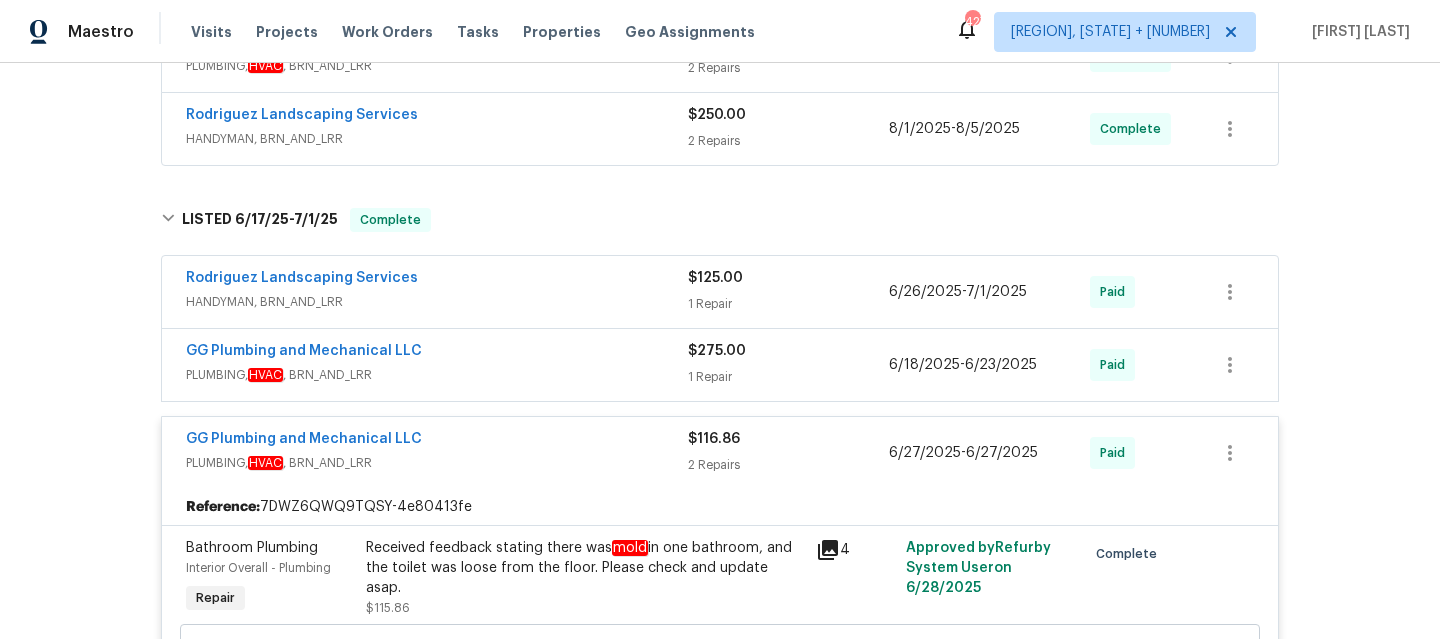 click on "PLUMBING,  HVAC , BRN_AND_LRR" at bounding box center (437, 463) 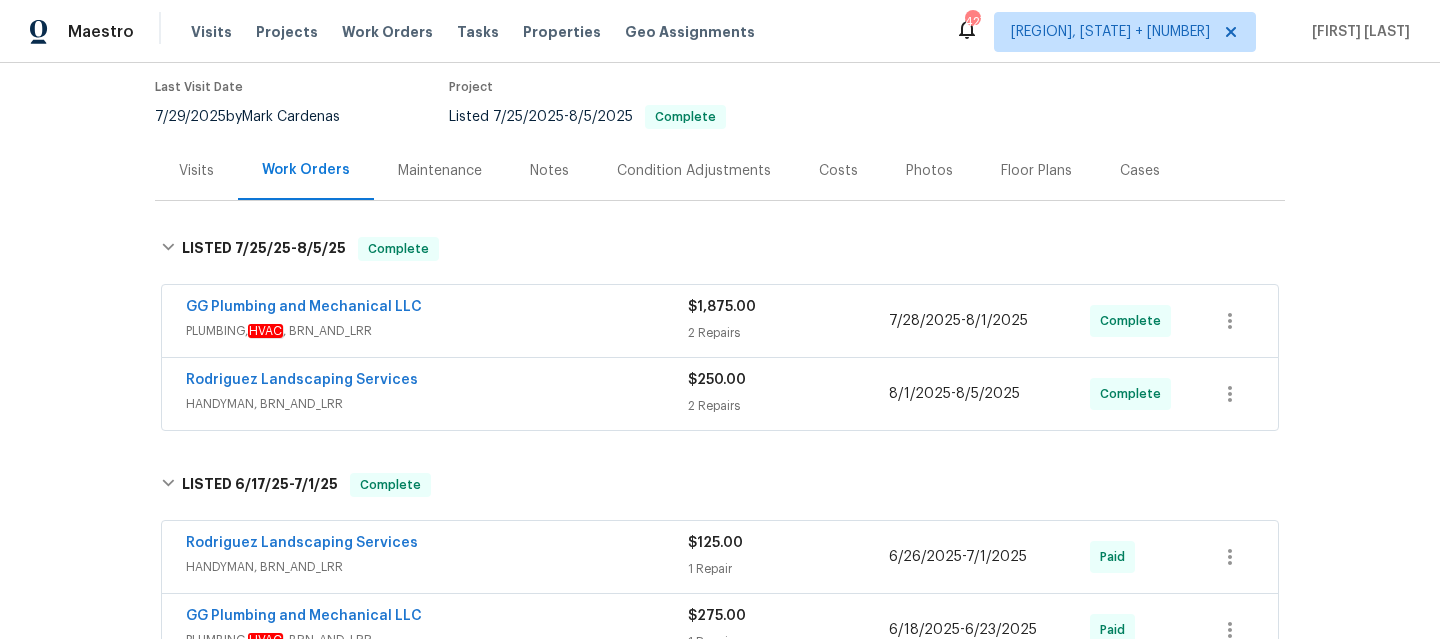 scroll, scrollTop: 181, scrollLeft: 0, axis: vertical 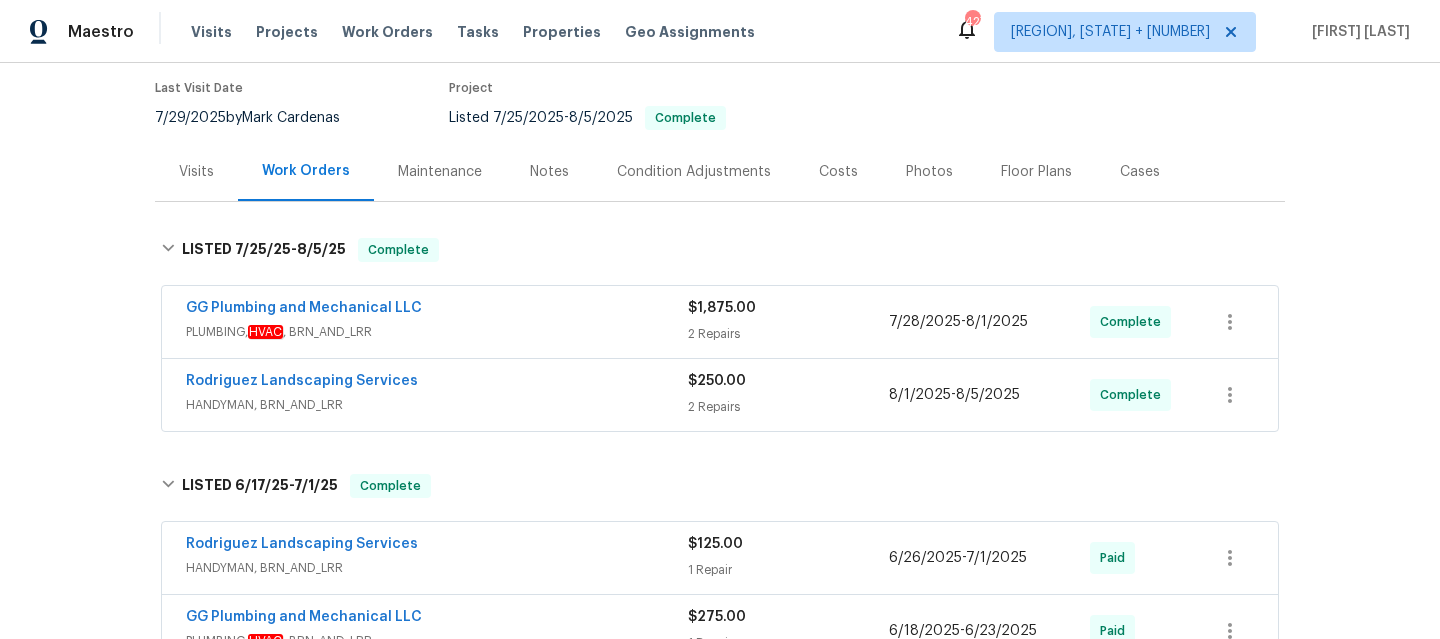 click on "PLUMBING,  HVAC , BRN_AND_LRR" at bounding box center [437, 332] 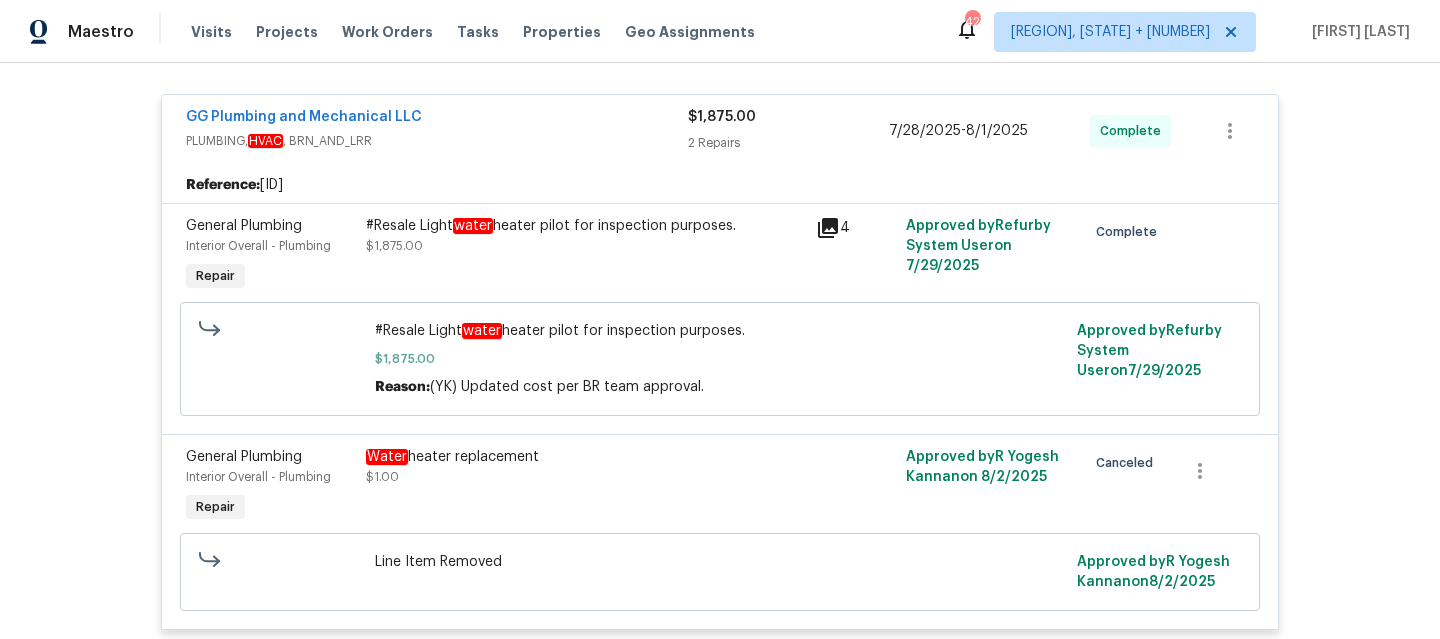 scroll, scrollTop: 388, scrollLeft: 0, axis: vertical 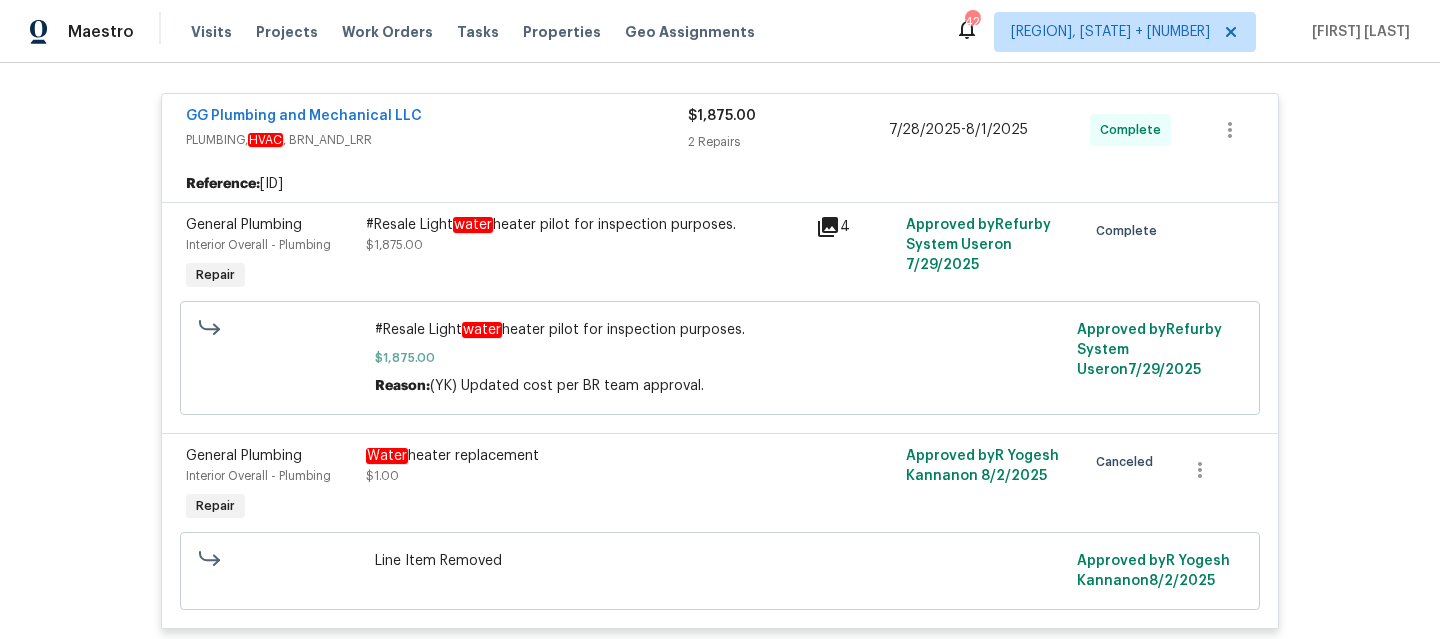 click on "#Resale Light  water  heater pilot for inspection purposes. $1,875.00" at bounding box center (585, 255) 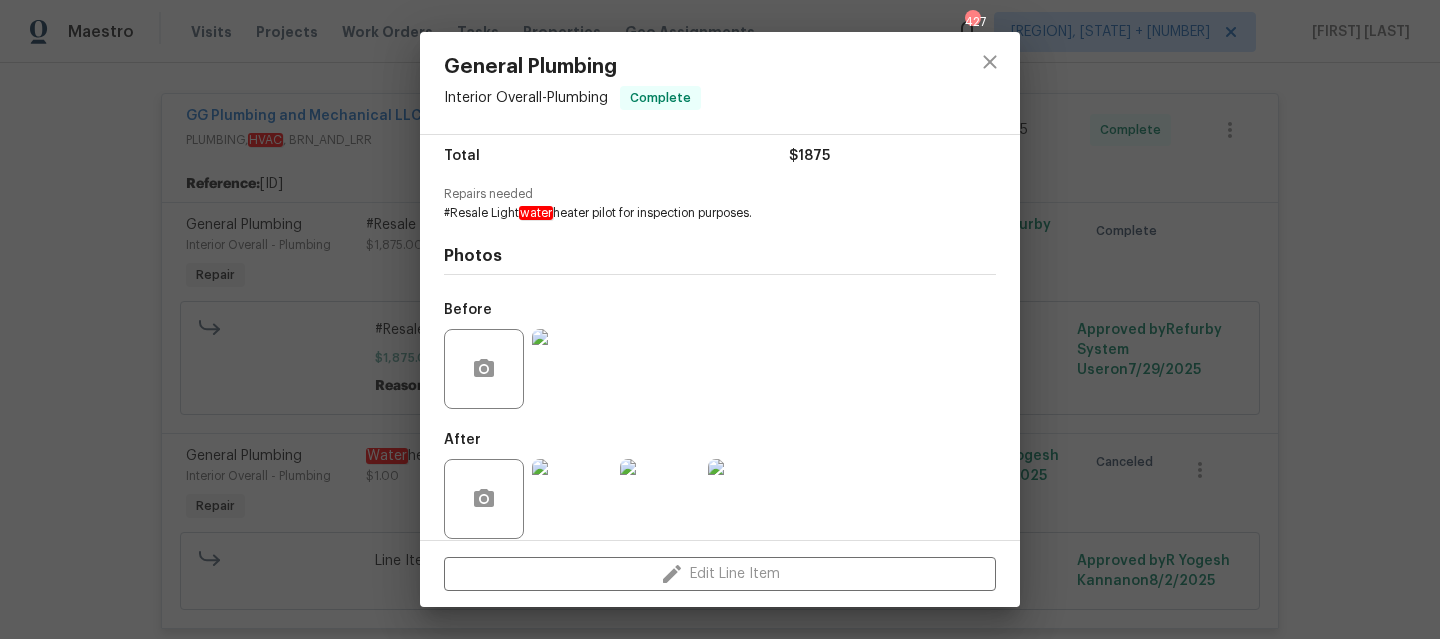 scroll, scrollTop: 181, scrollLeft: 0, axis: vertical 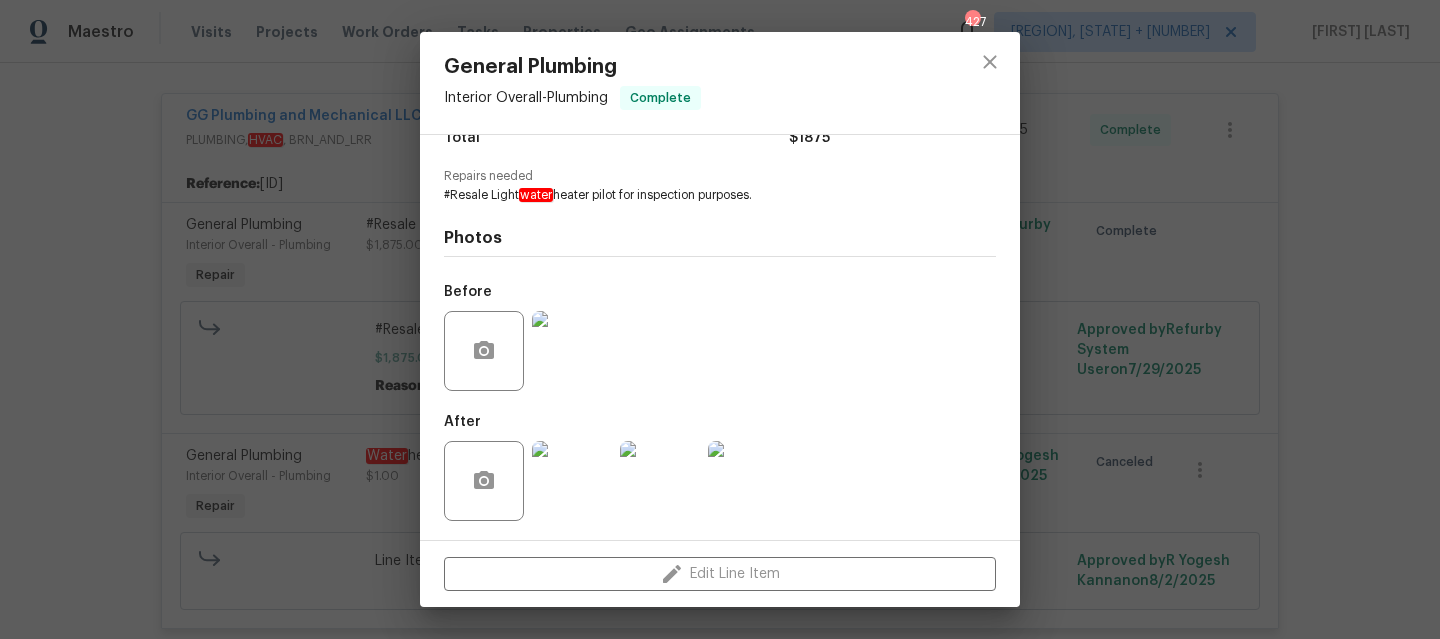 click at bounding box center [572, 351] 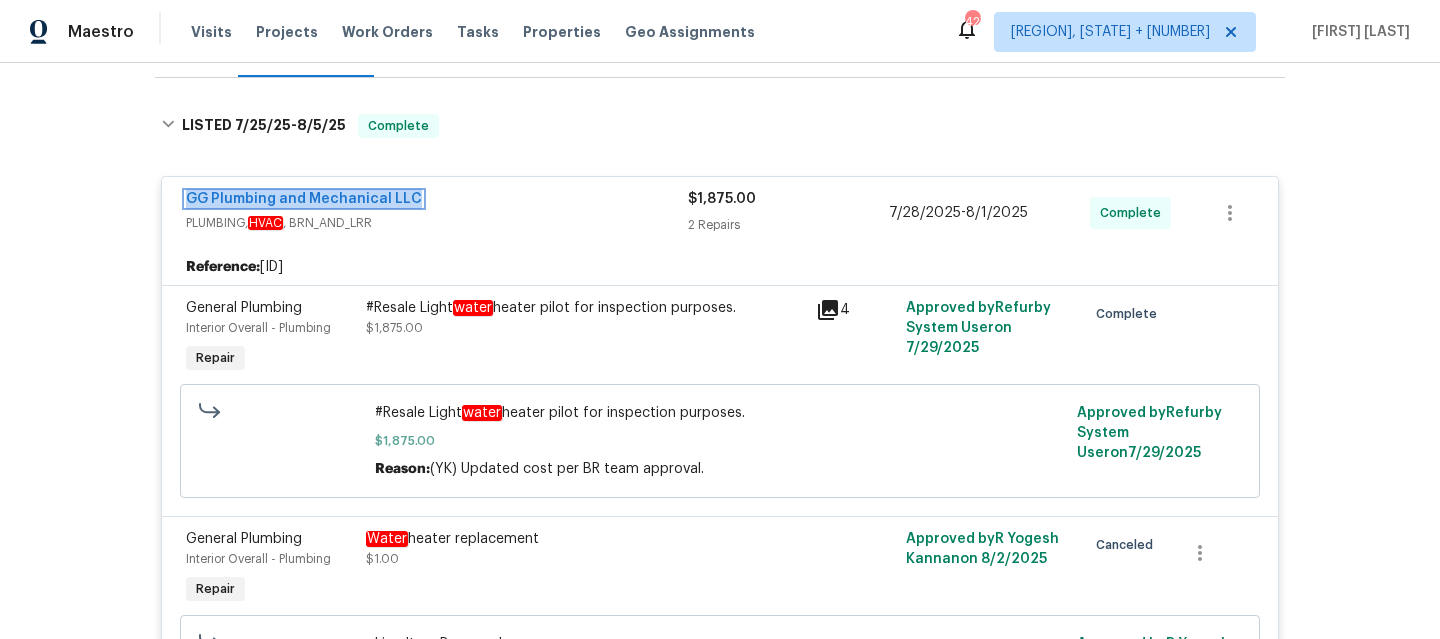 scroll, scrollTop: 303, scrollLeft: 0, axis: vertical 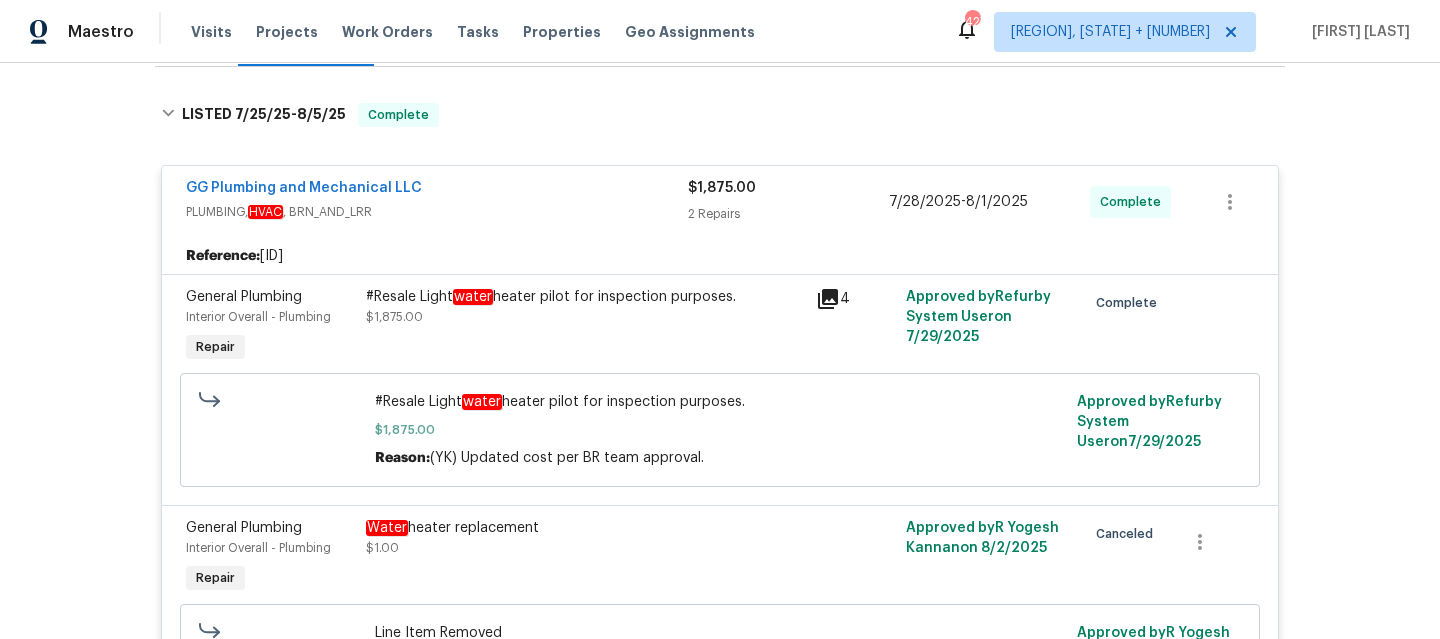 click on "PLUMBING,  HVAC , BRN_AND_LRR" at bounding box center (437, 212) 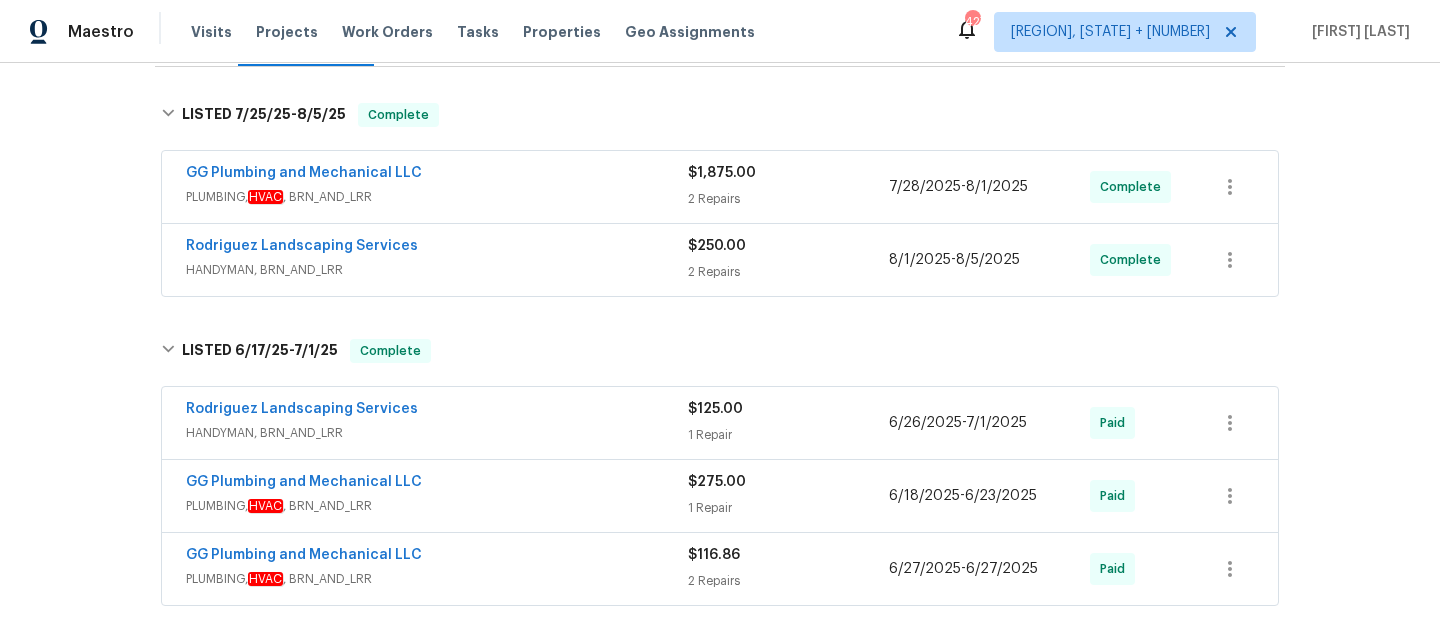 click on "HANDYMAN, BRN_AND_LRR" at bounding box center (437, 270) 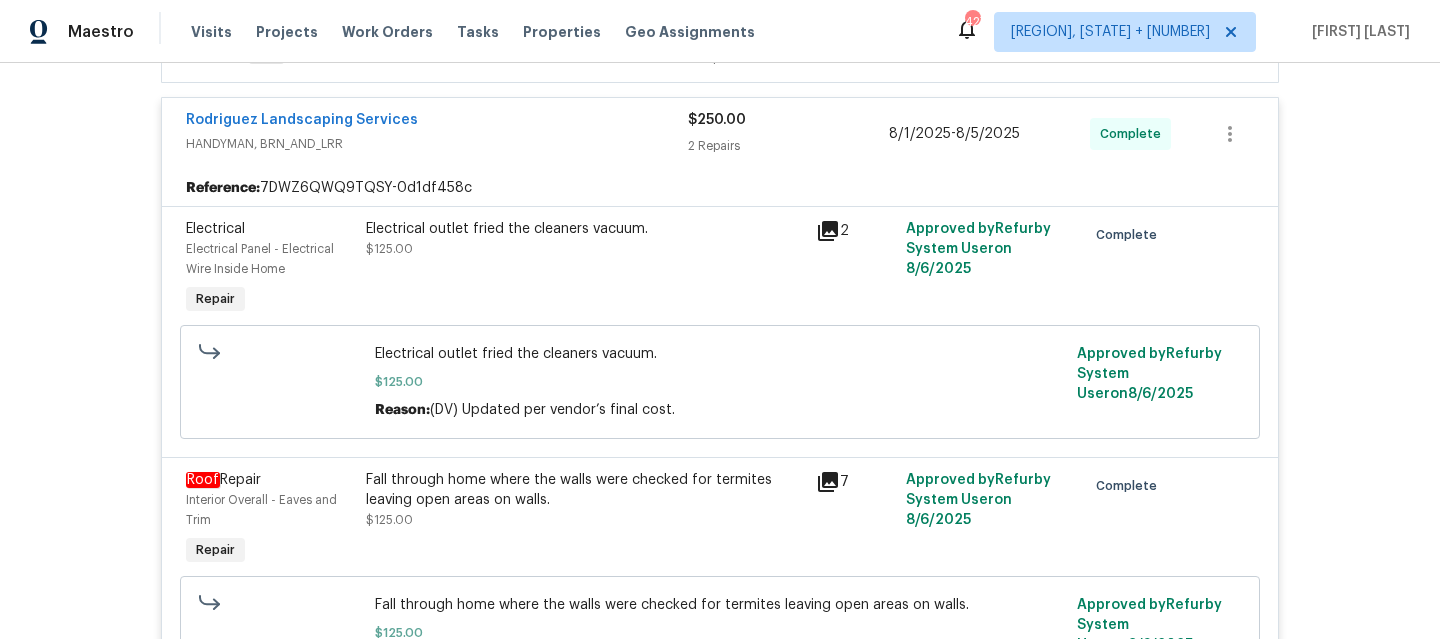 scroll, scrollTop: 455, scrollLeft: 0, axis: vertical 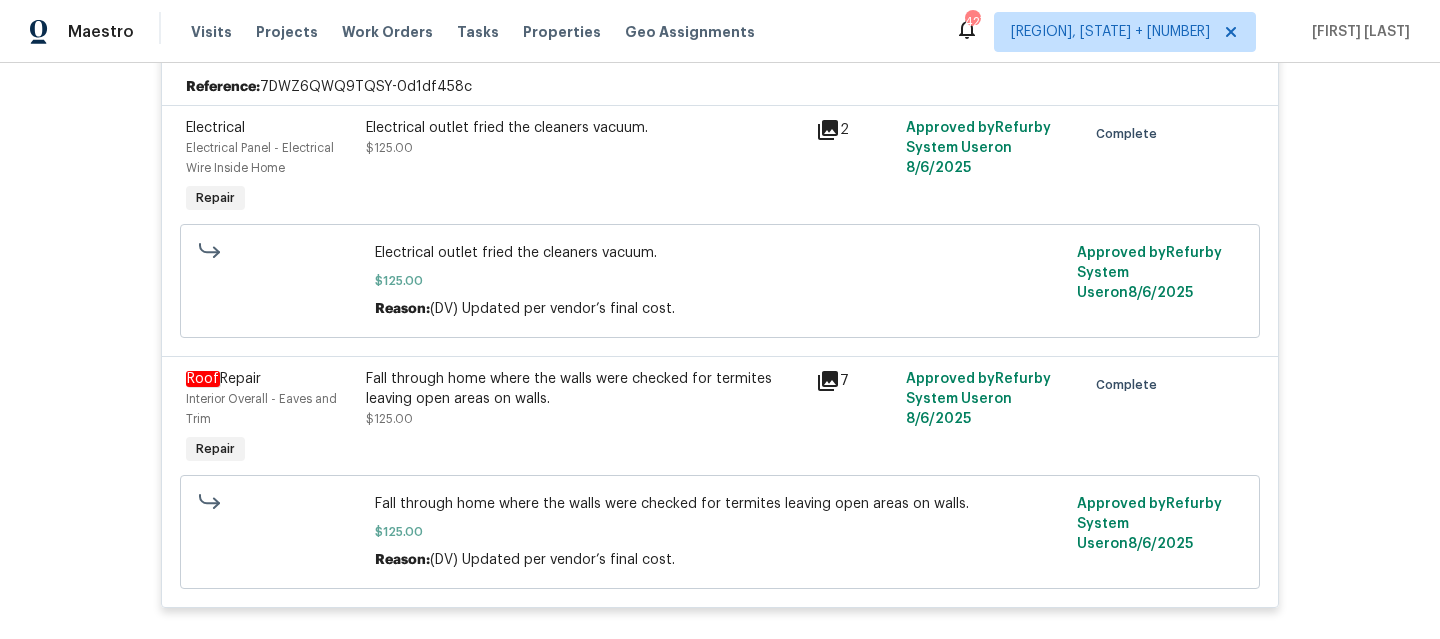 click on "Fall through home where the walls were checked for termites leaving open areas on walls. $125.00" at bounding box center (585, 419) 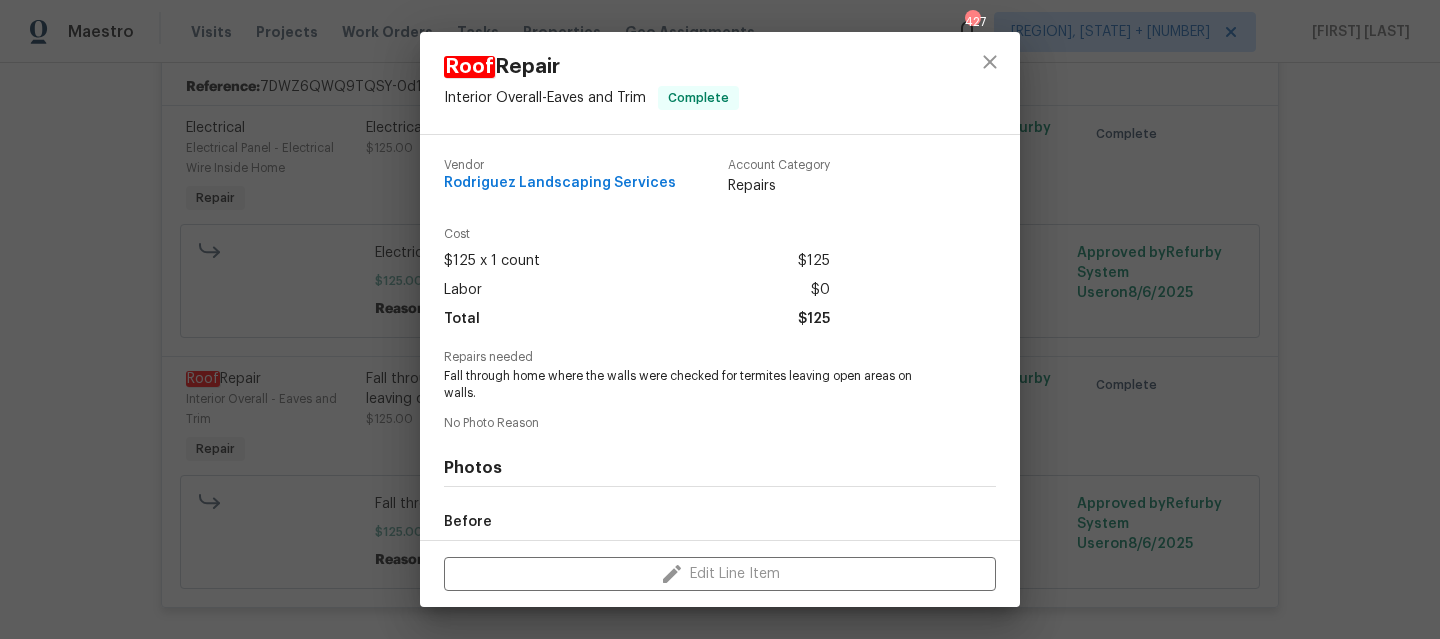 scroll, scrollTop: 231, scrollLeft: 0, axis: vertical 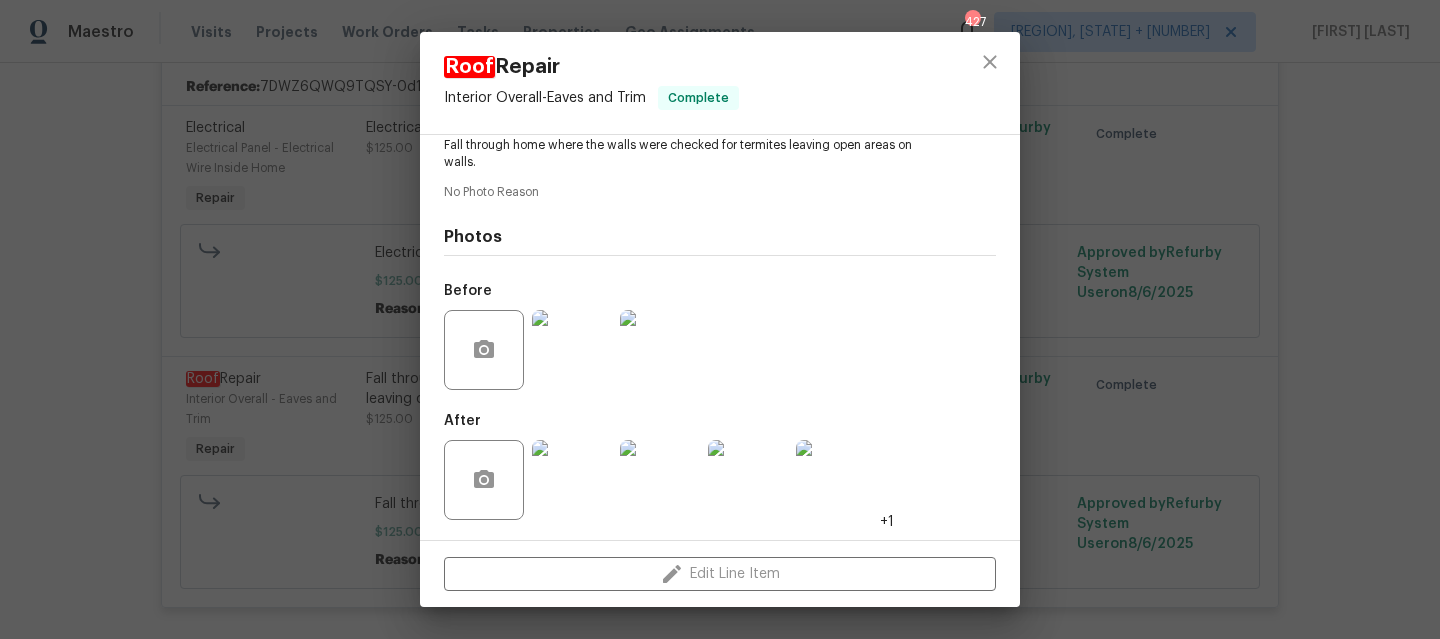 click at bounding box center (572, 350) 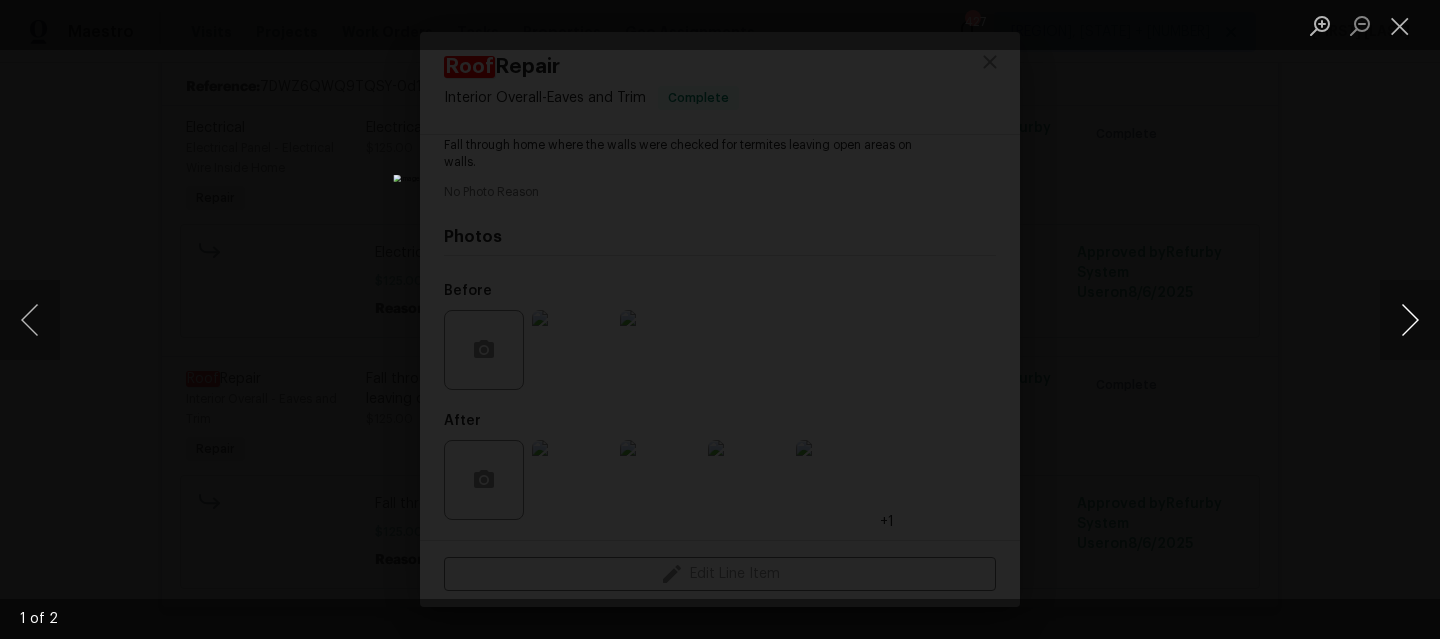 click at bounding box center (1410, 320) 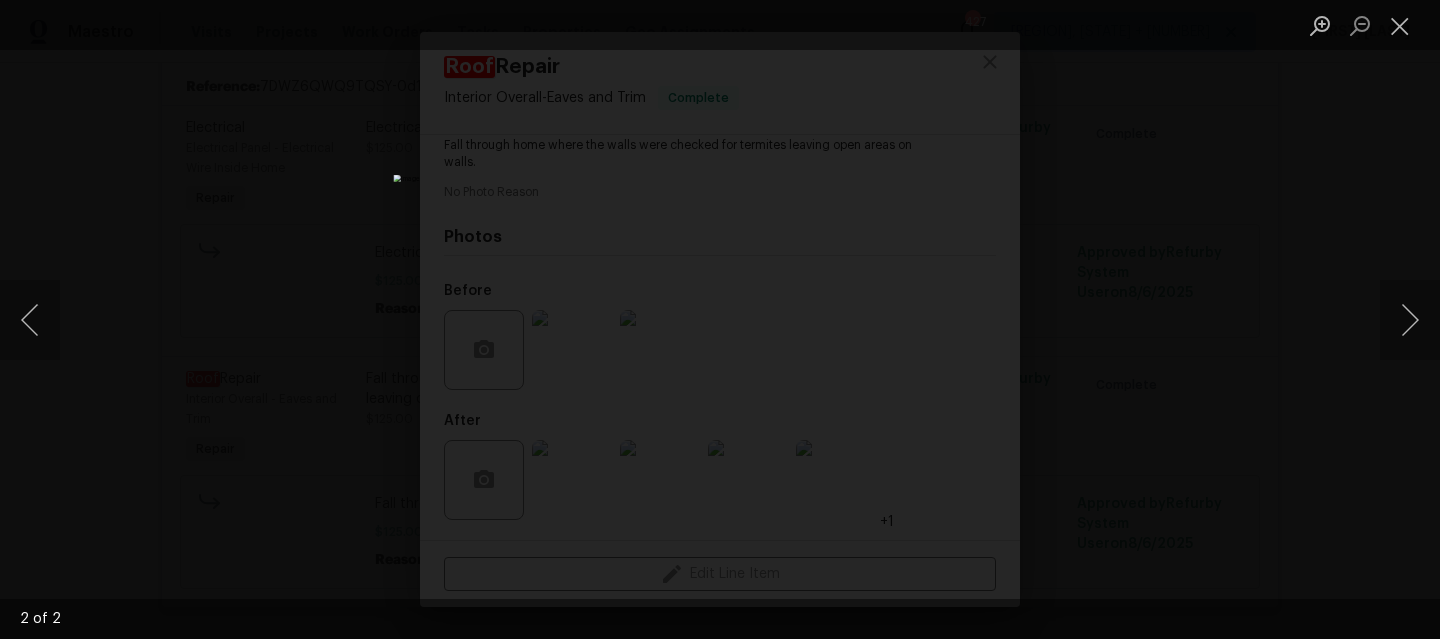 click at bounding box center (720, 319) 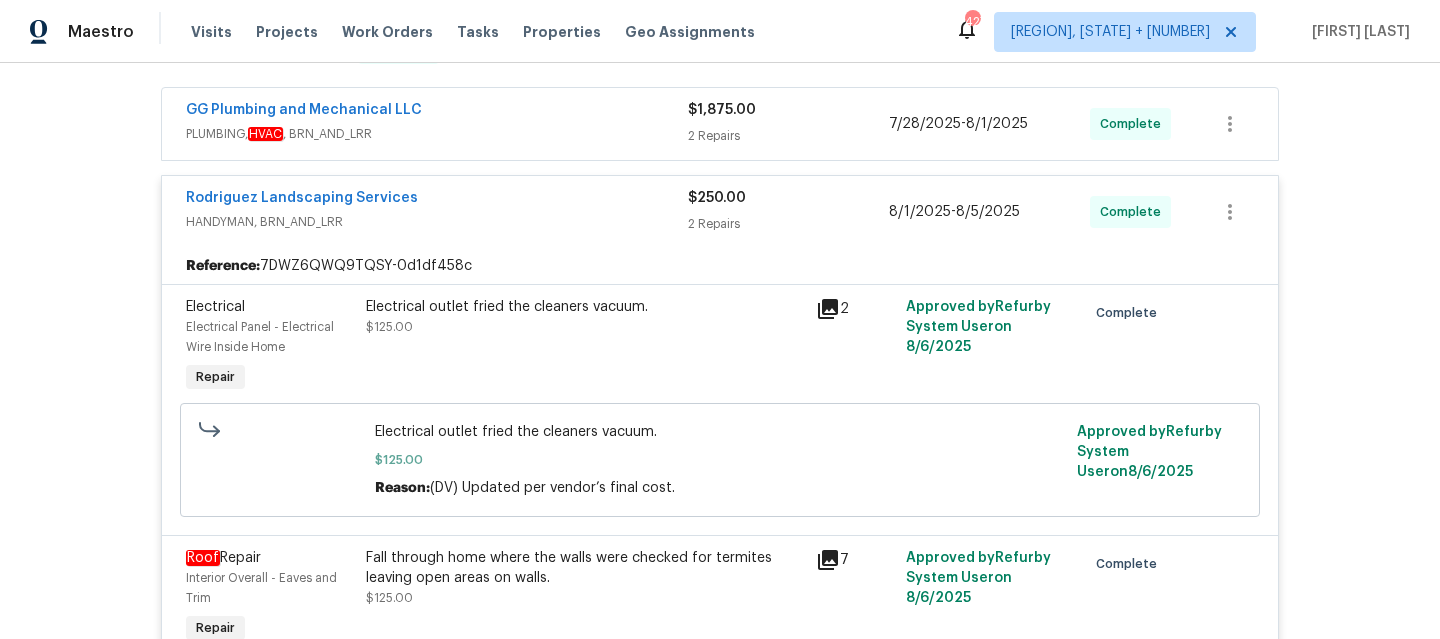 scroll, scrollTop: 374, scrollLeft: 0, axis: vertical 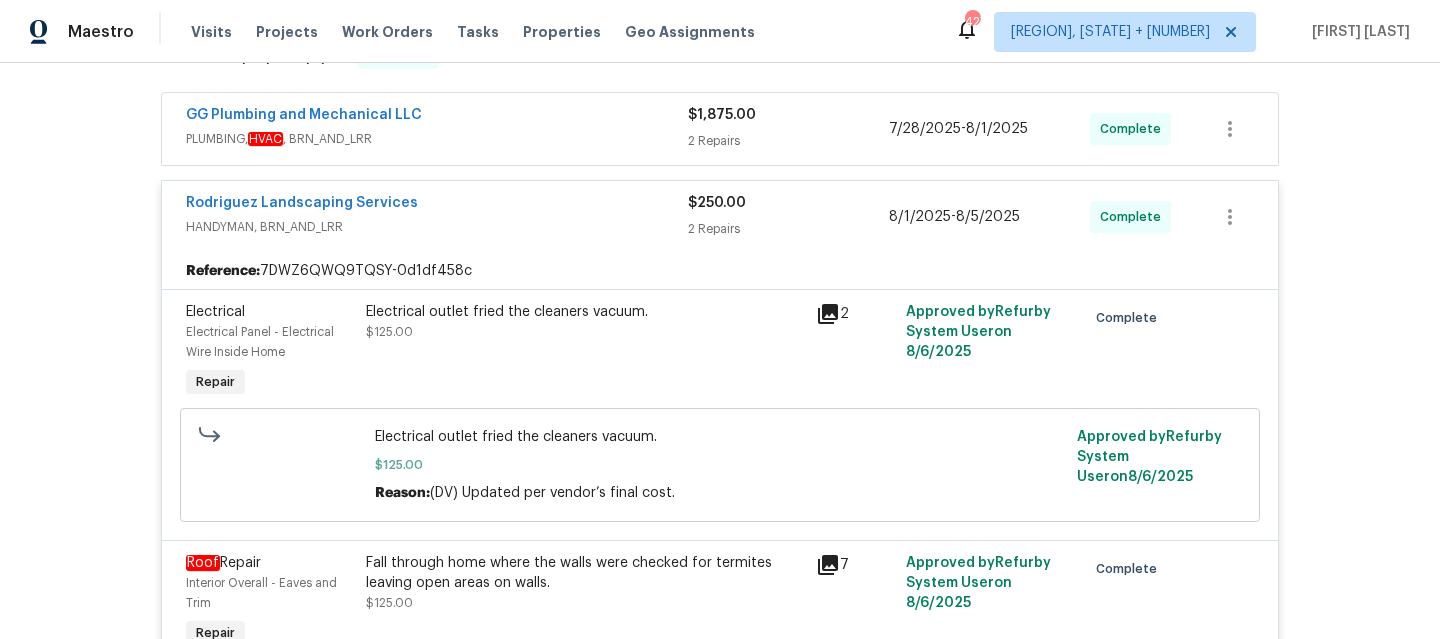 click on "Rodriguez Landscaping Services" at bounding box center (437, 205) 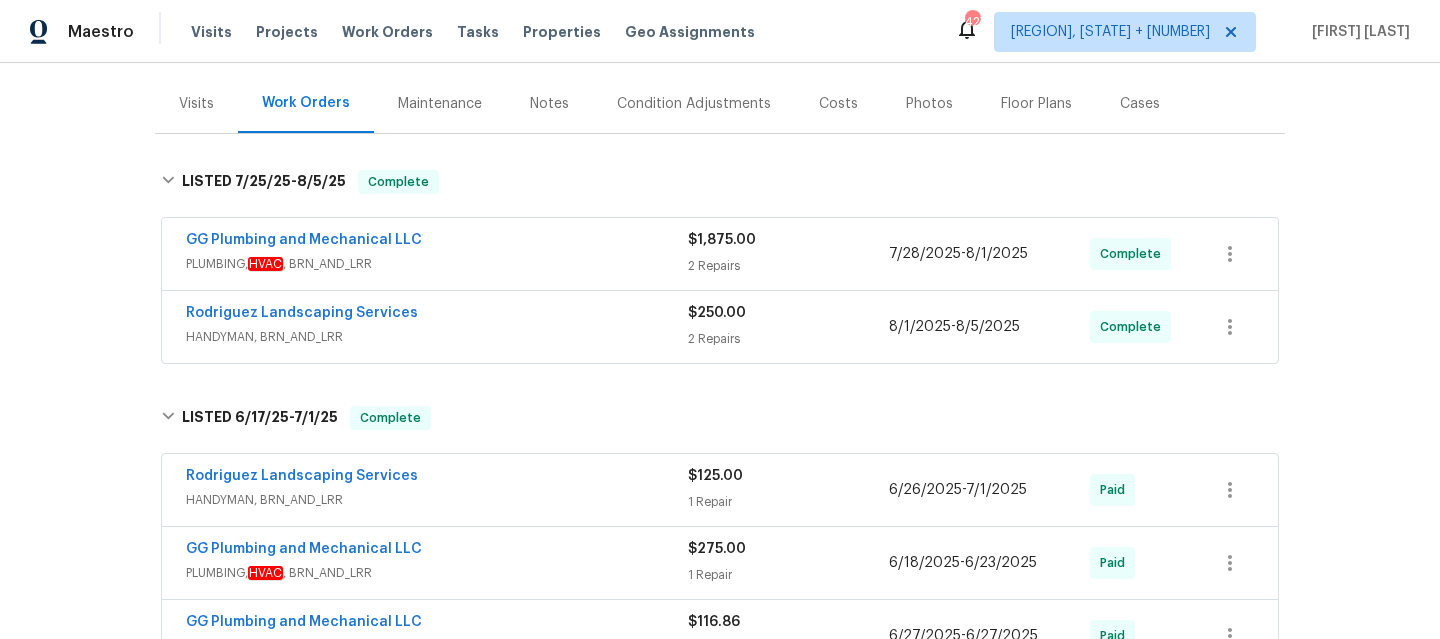 scroll, scrollTop: 251, scrollLeft: 0, axis: vertical 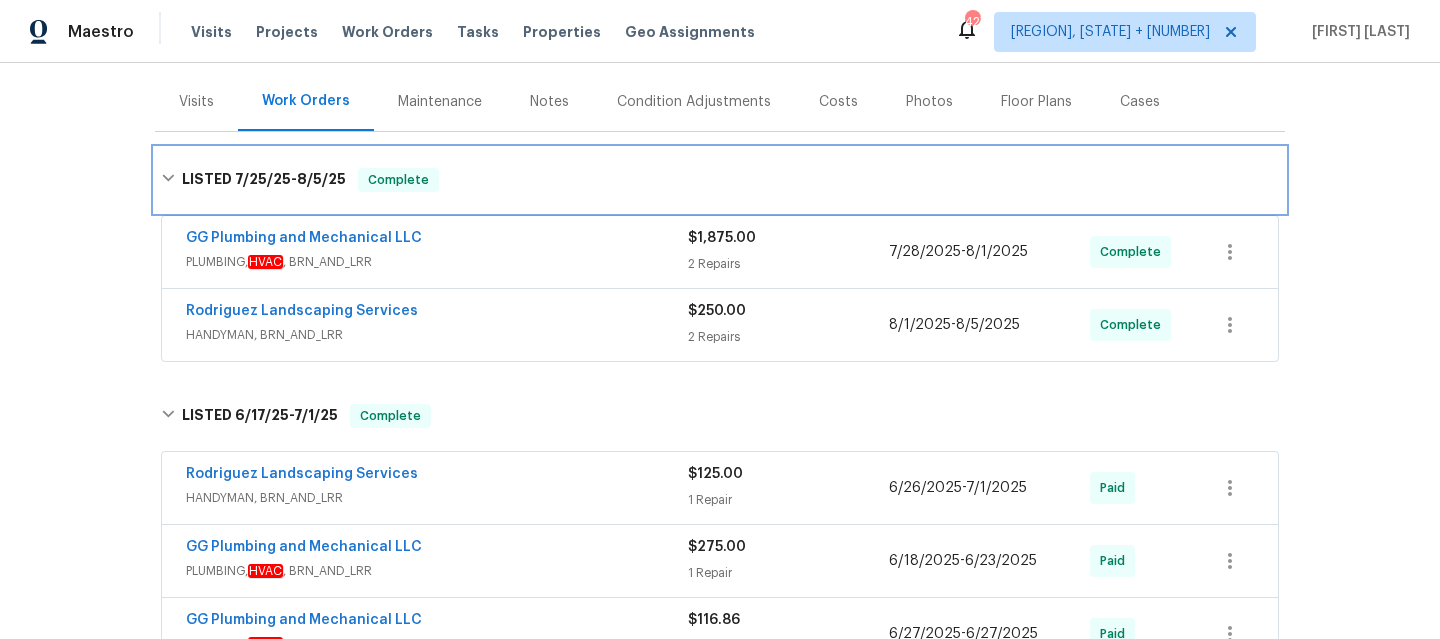 click on "LISTED   7/25/25  -  8/5/25 Complete" at bounding box center (720, 180) 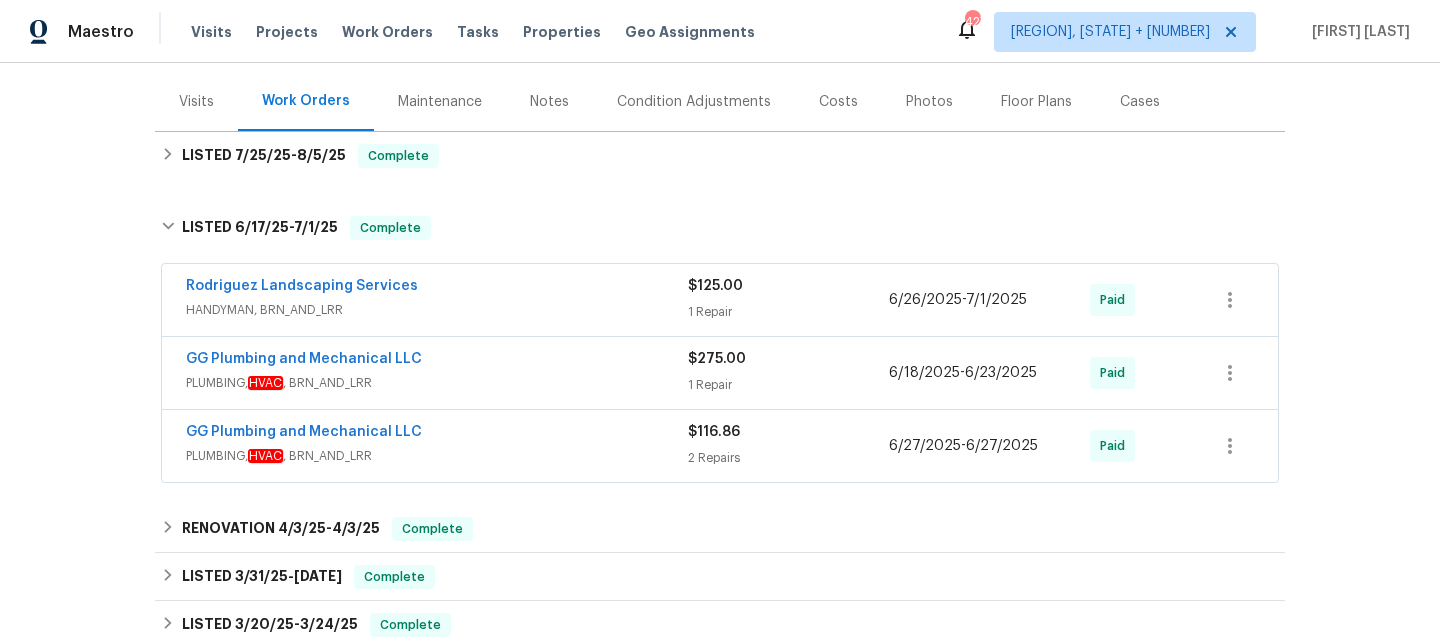 click on "HANDYMAN, BRN_AND_LRR" at bounding box center [437, 310] 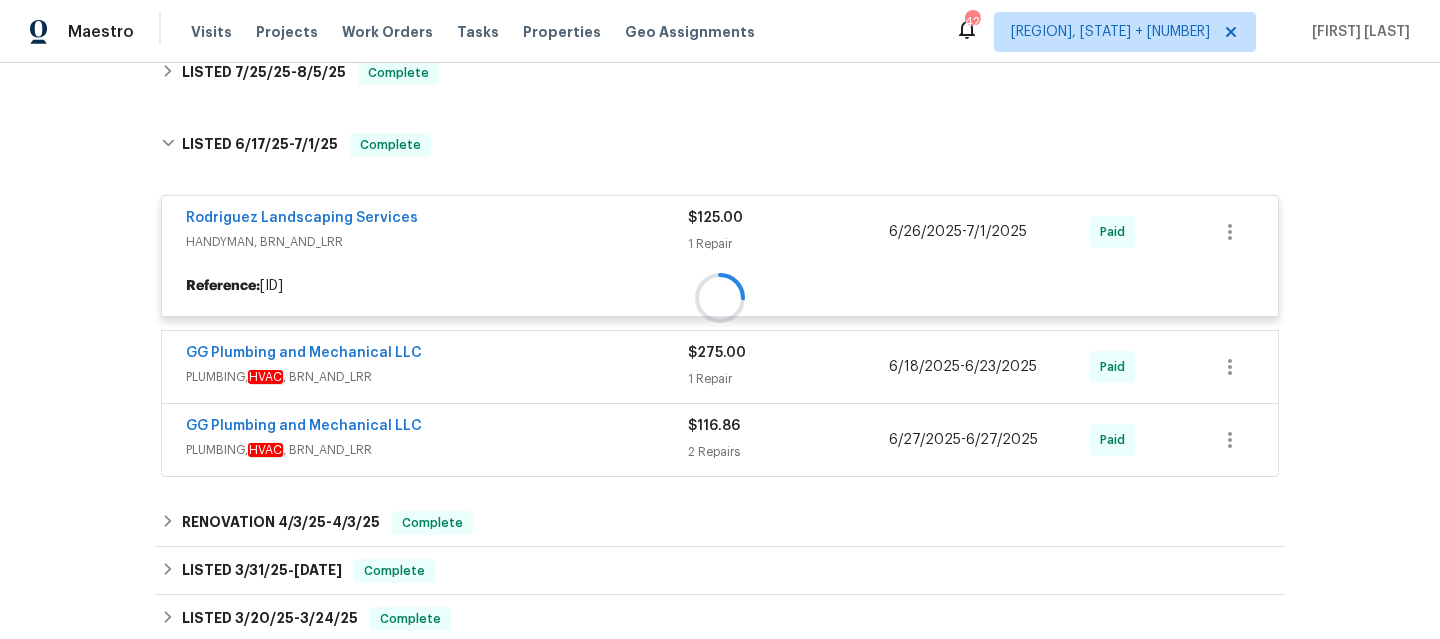 scroll, scrollTop: 370, scrollLeft: 0, axis: vertical 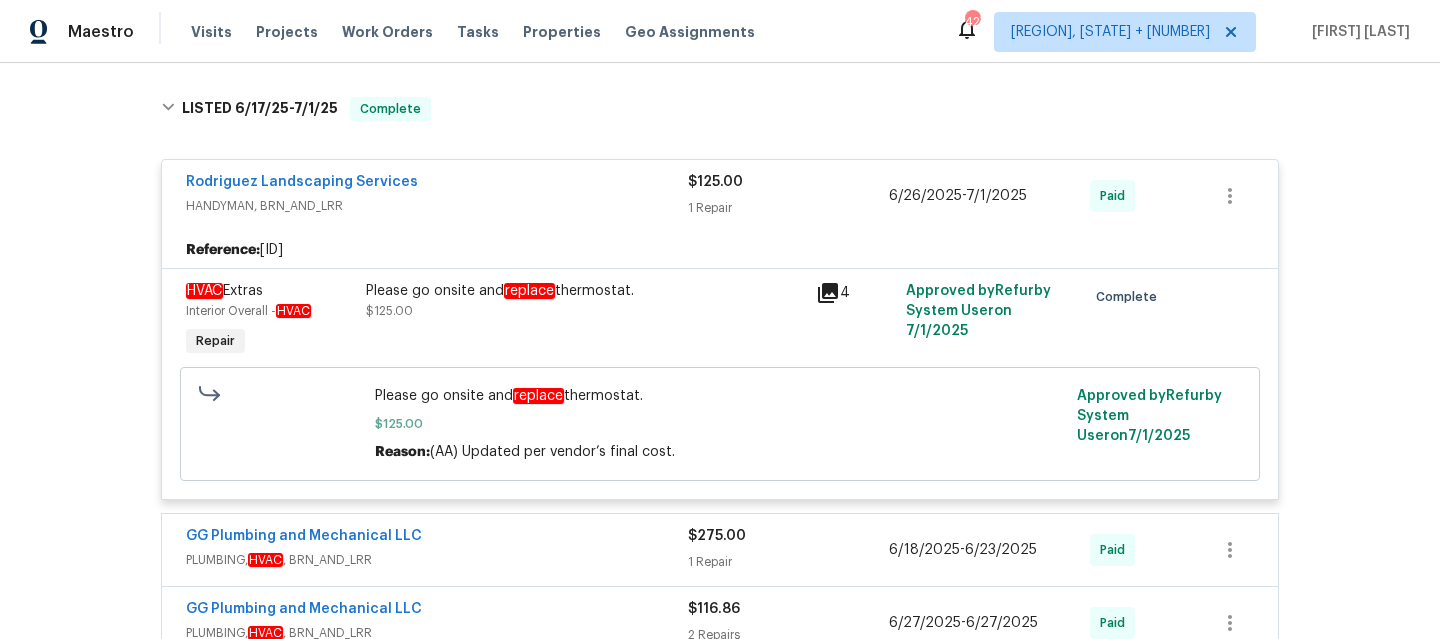 click on "Rodriguez Landscaping Services" at bounding box center [437, 184] 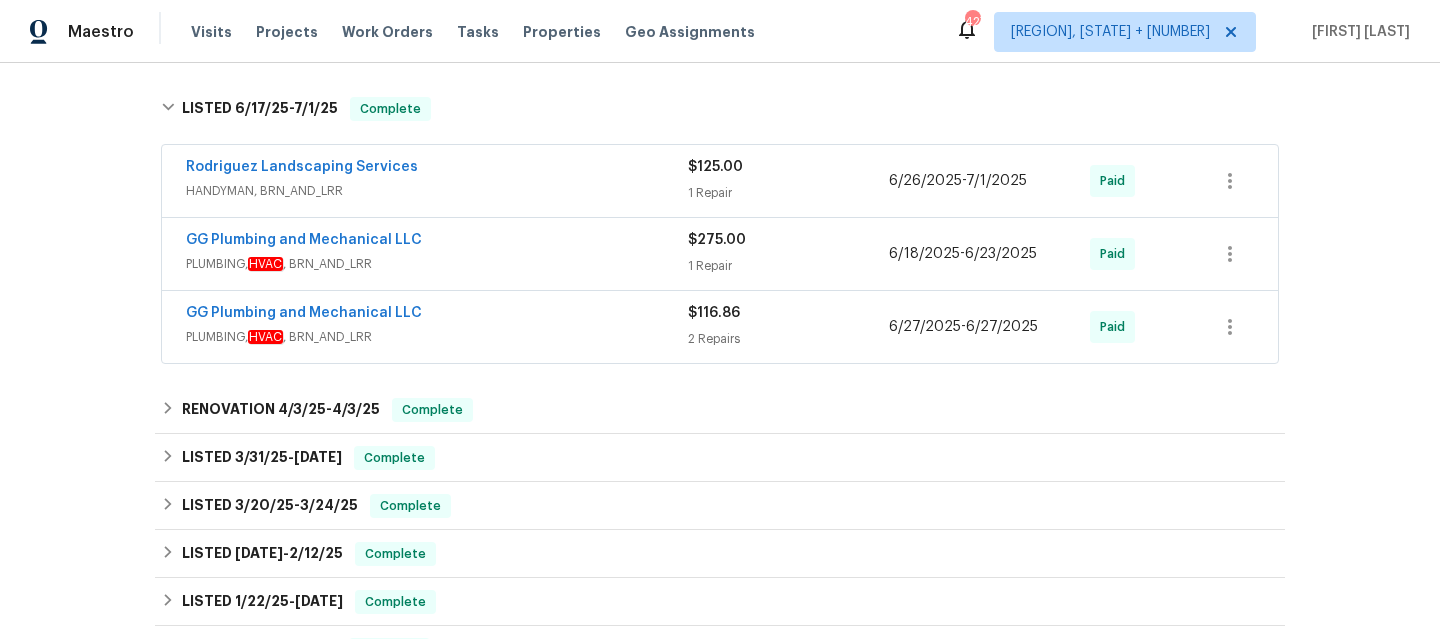 click on "GG Plumbing and Mechanical LLC" at bounding box center (437, 242) 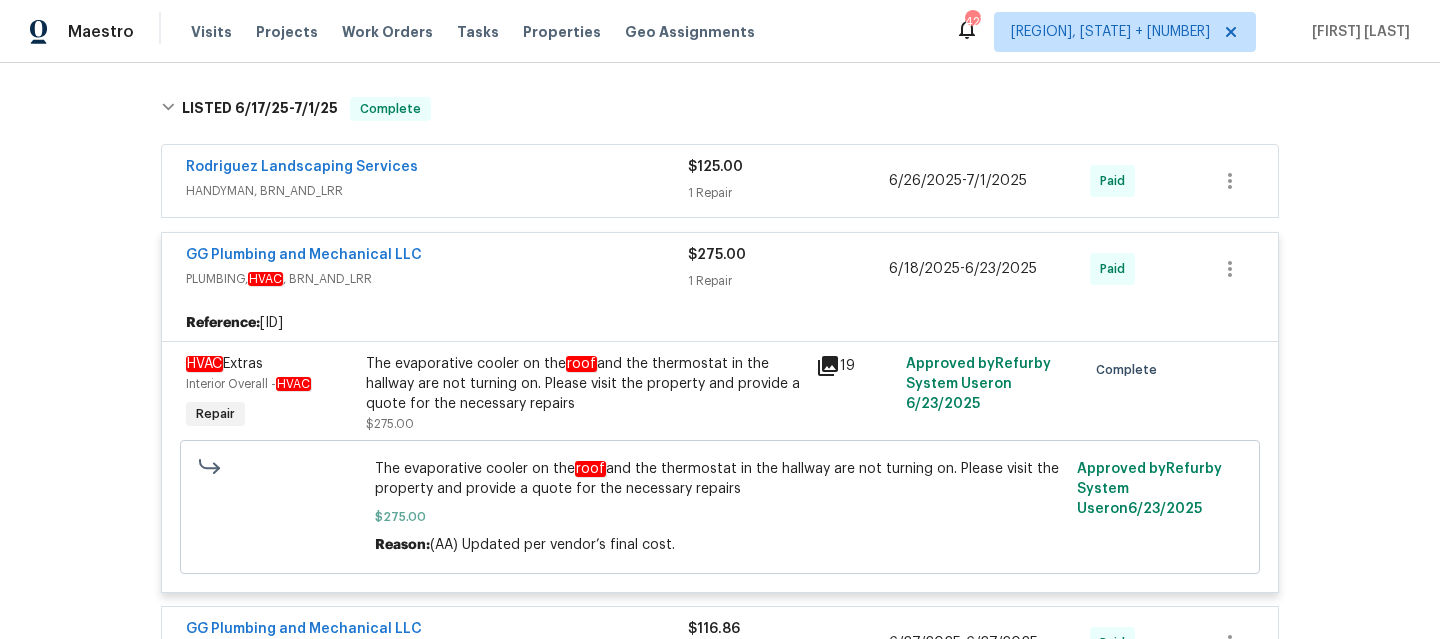 click on "PLUMBING,  HVAC , BRN_AND_LRR" at bounding box center (437, 279) 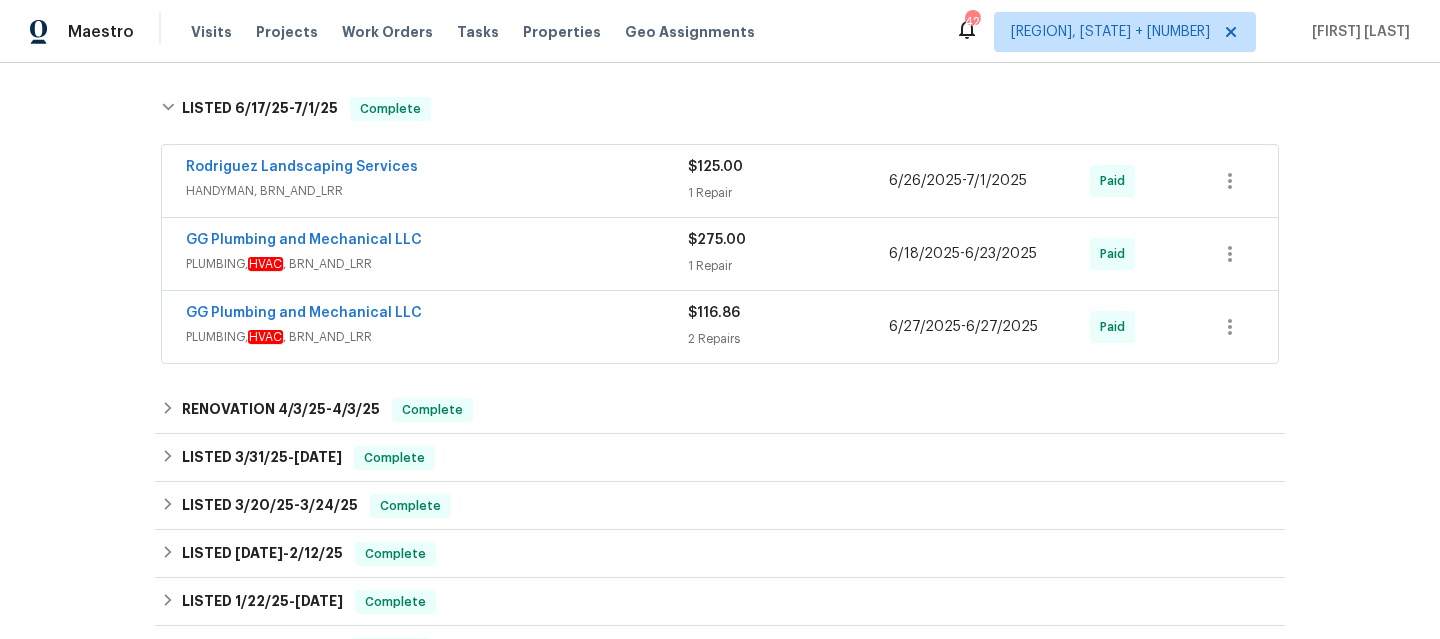 click on "GG Plumbing and Mechanical LLC" at bounding box center (437, 242) 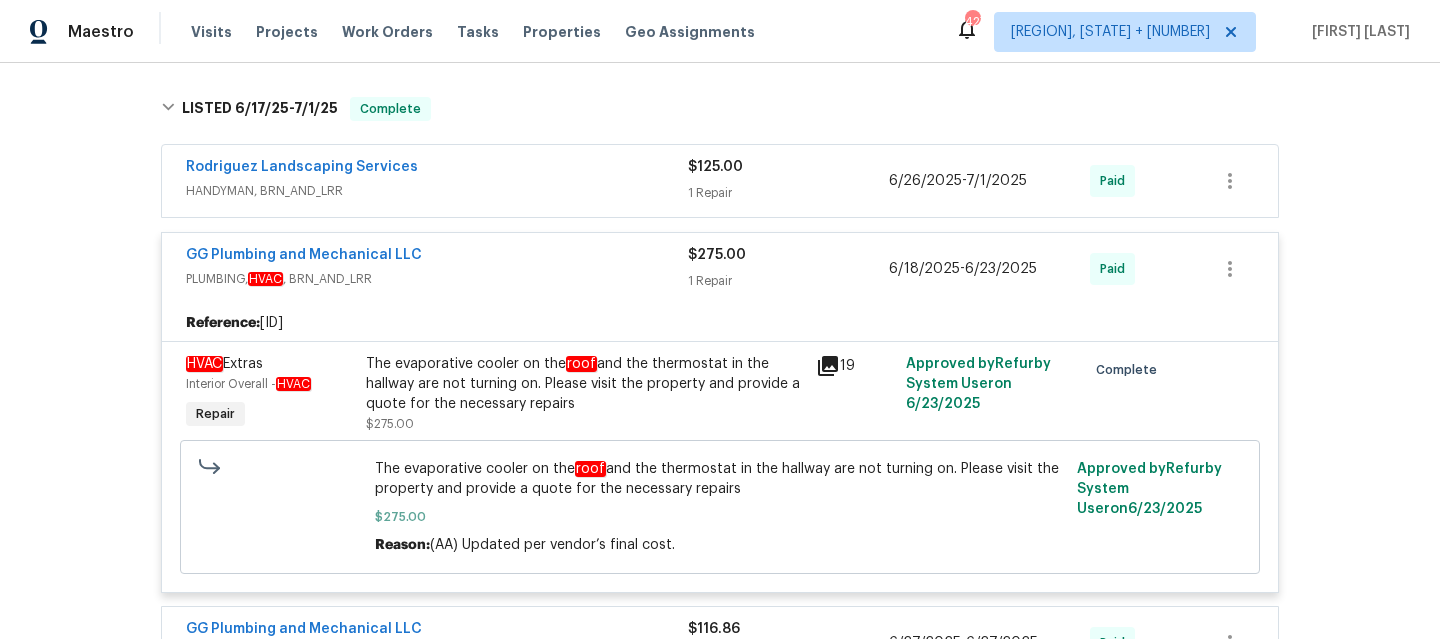 click on "GG Plumbing and Mechanical LLC" at bounding box center [437, 257] 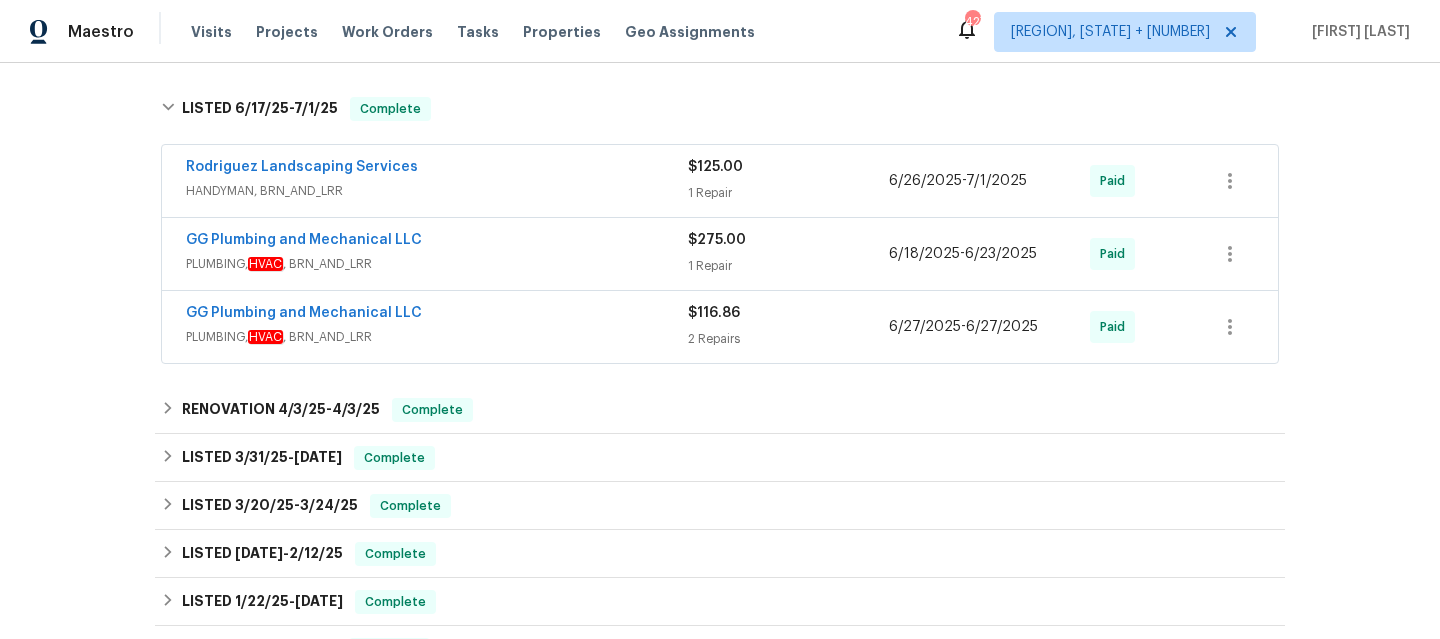 click on "Rodriguez Landscaping Services" at bounding box center [437, 169] 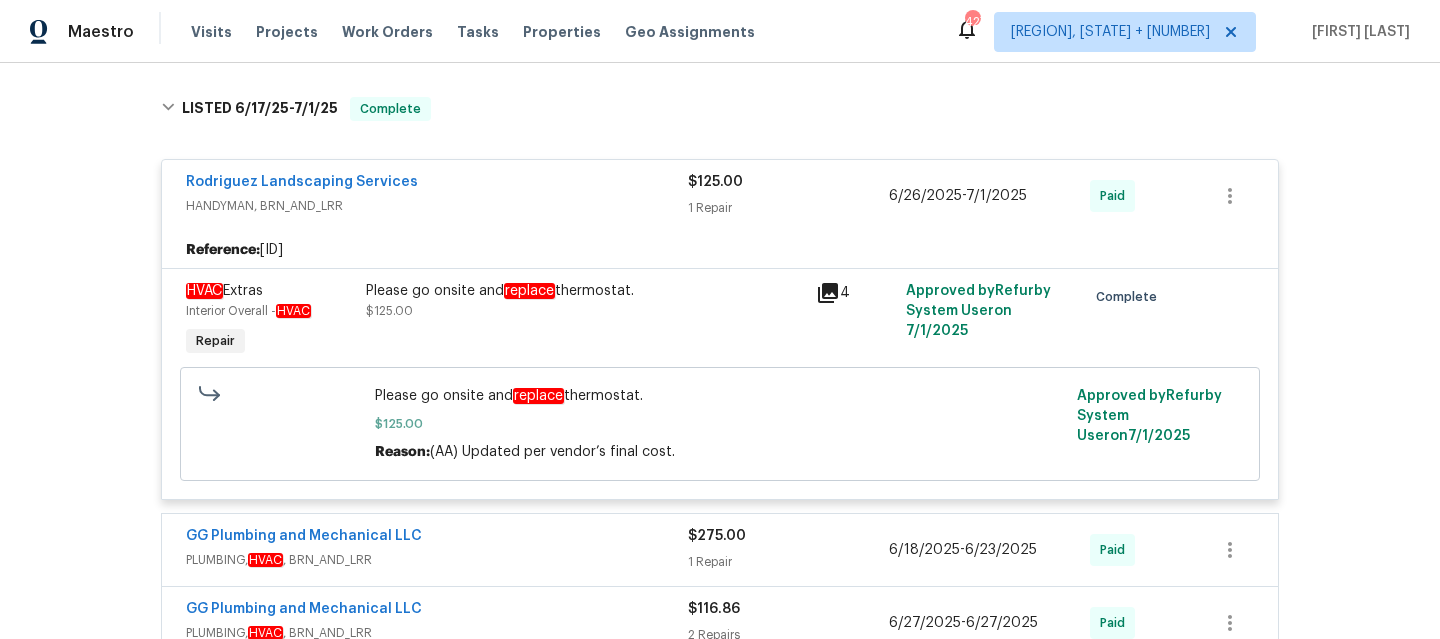 click on "Rodriguez Landscaping Services" at bounding box center (437, 184) 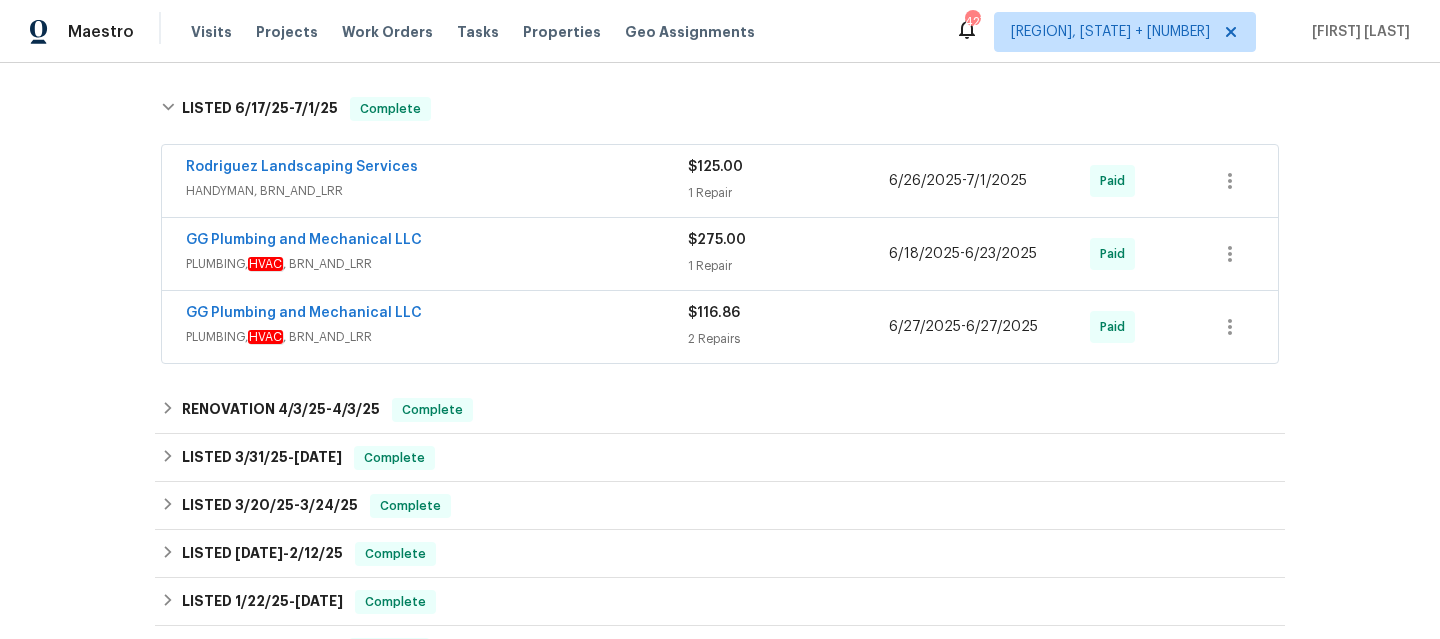 click on "Rodriguez Landscaping Services HANDYMAN, BRN_AND_LRR $125.00 1 Repair 6/26/2025  -  7/1/2025 Paid GG Plumbing and Mechanical LLC PLUMBING,  HVAC , BRN_AND_LRR $275.00 1 Repair 6/18/2025  -  6/23/2025 Paid GG Plumbing and Mechanical LLC PLUMBING,  HVAC , BRN_AND_LRR $116.86 2 Repairs 6/27/2025  -  6/27/2025 Paid" at bounding box center (720, 255) 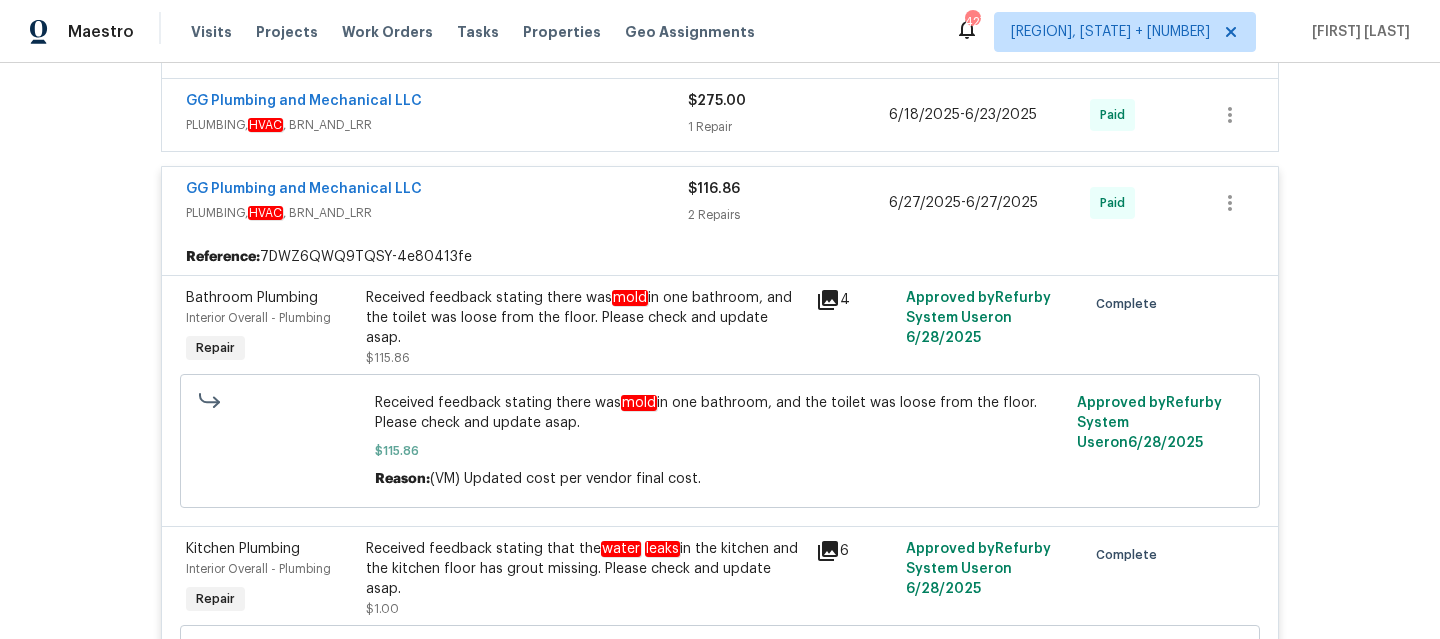 scroll, scrollTop: 510, scrollLeft: 0, axis: vertical 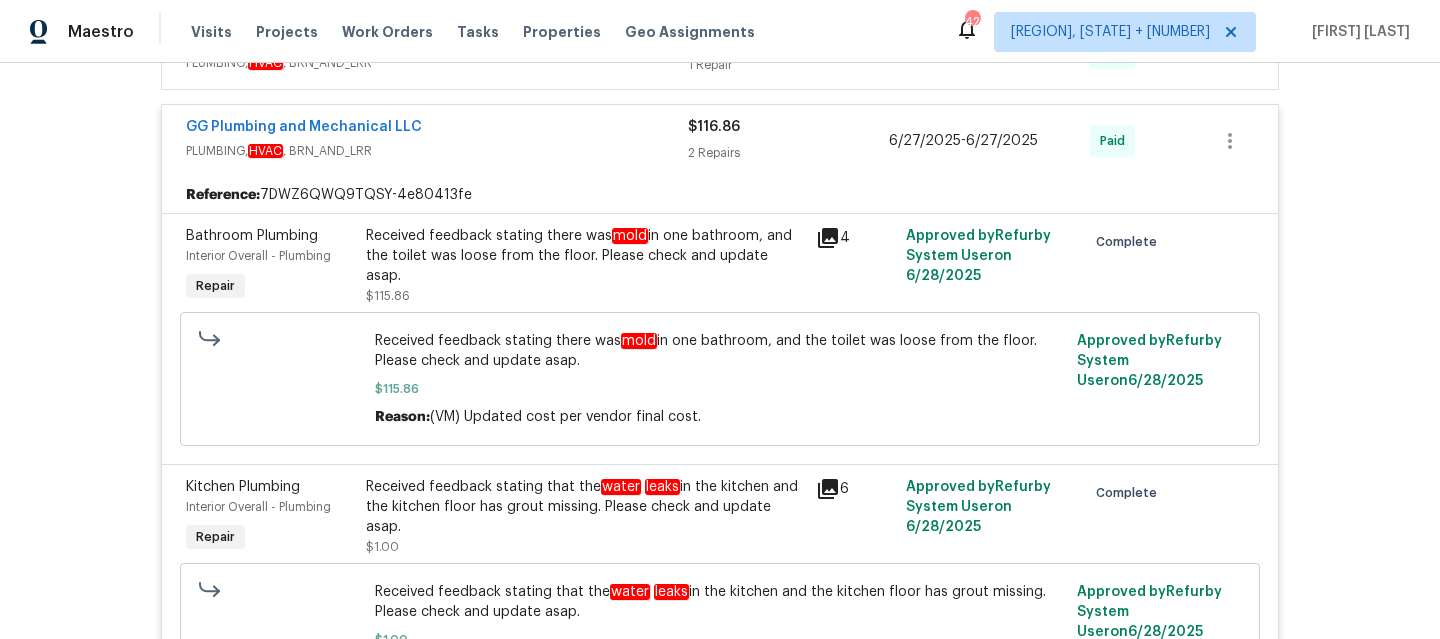 click on "Received feedback stating there was  mold  in one bathroom, and the toilet was loose from the floor. Please check and update asap. $115.86" at bounding box center [585, 266] 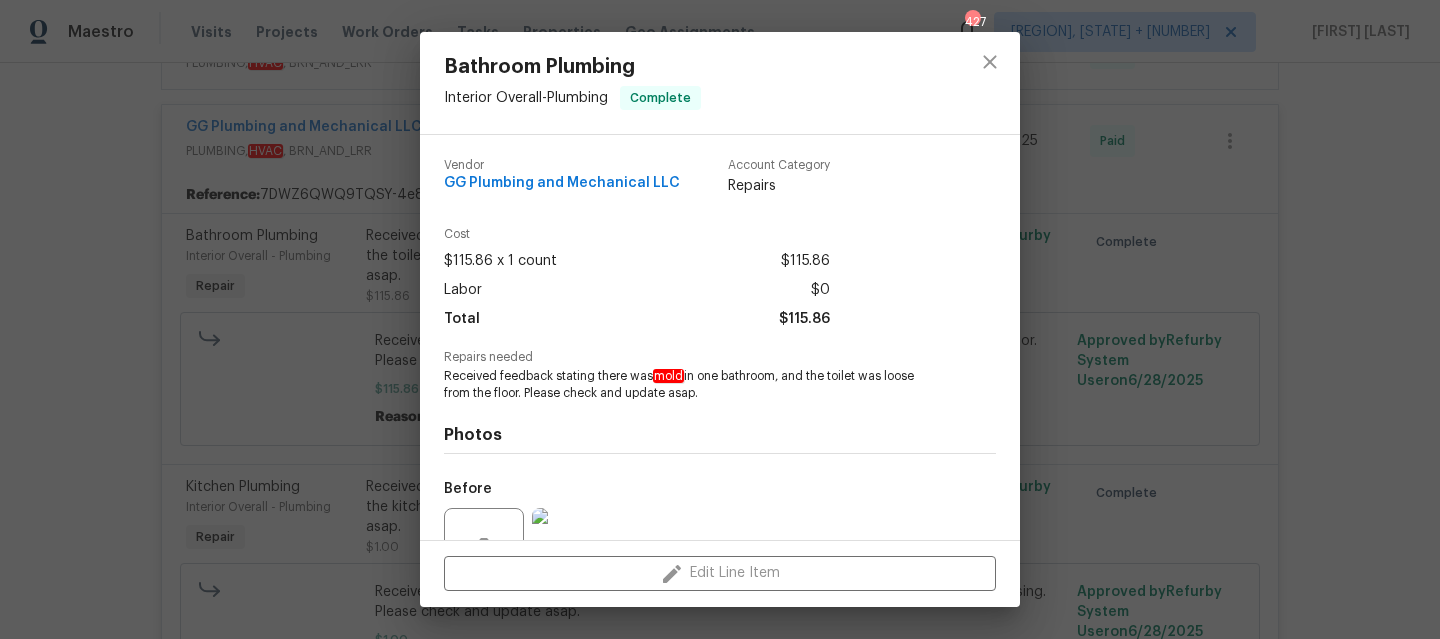 scroll, scrollTop: 198, scrollLeft: 0, axis: vertical 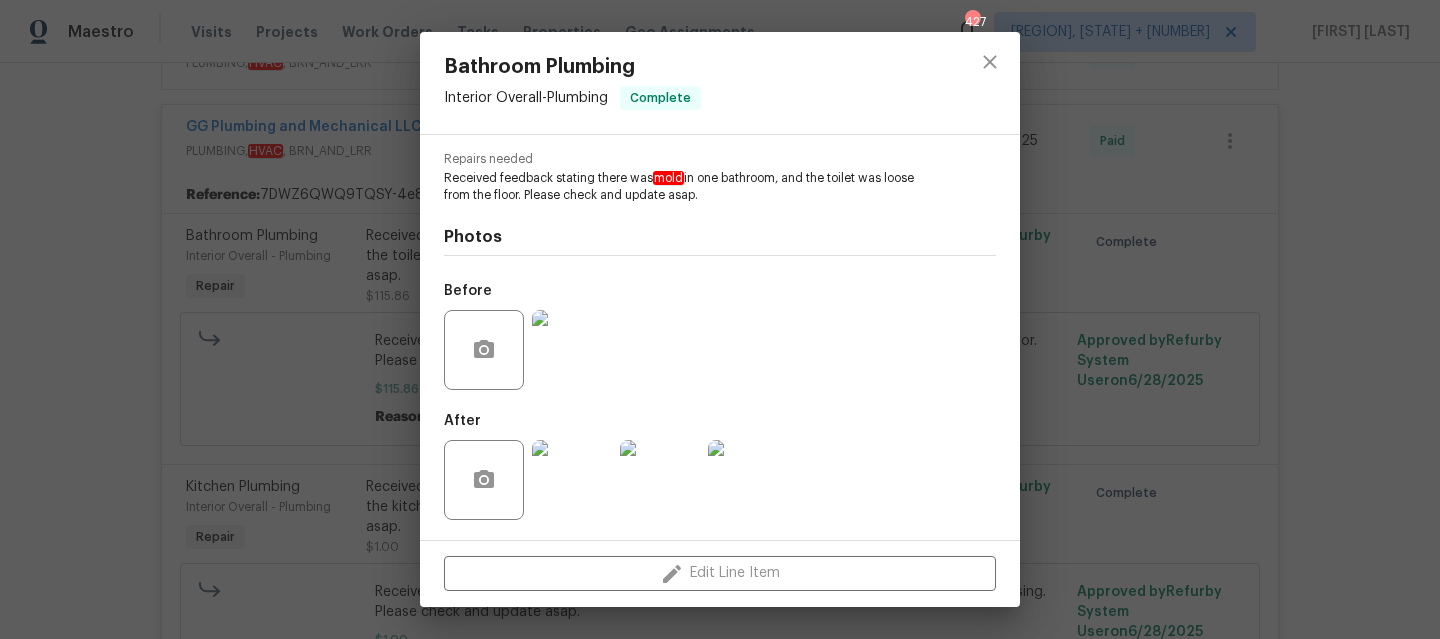 click at bounding box center [572, 350] 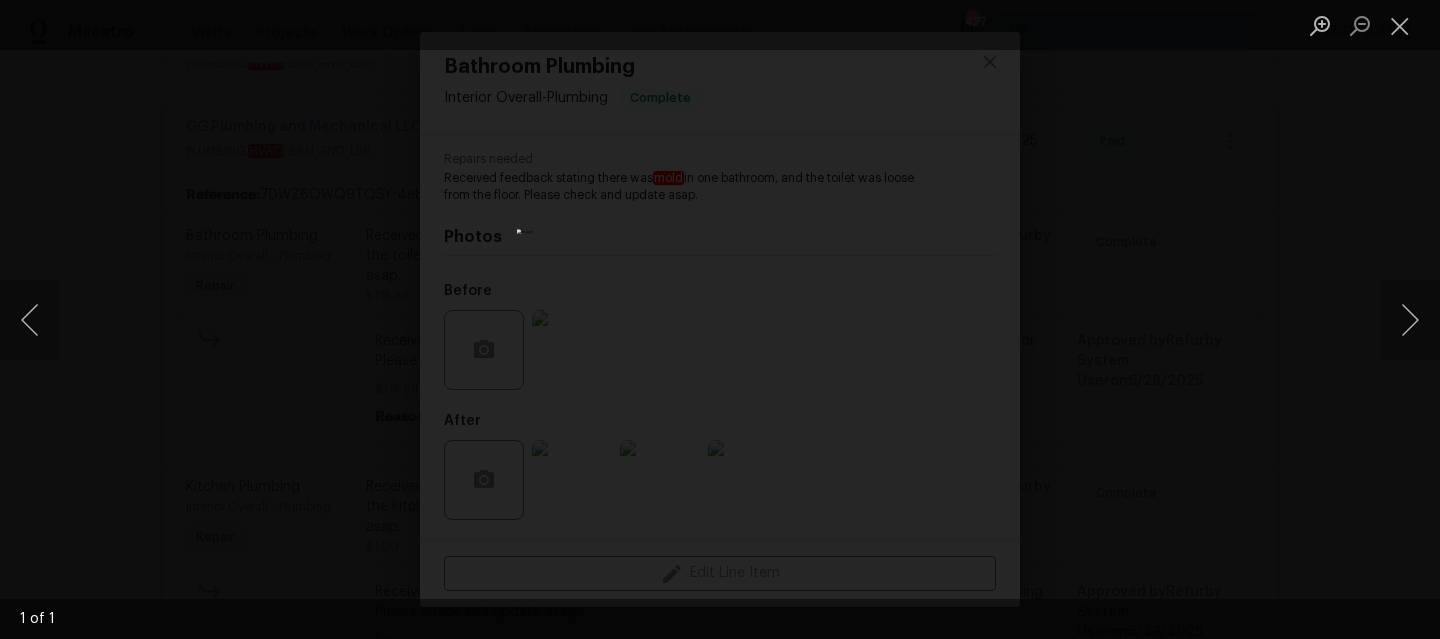 click at bounding box center [720, 319] 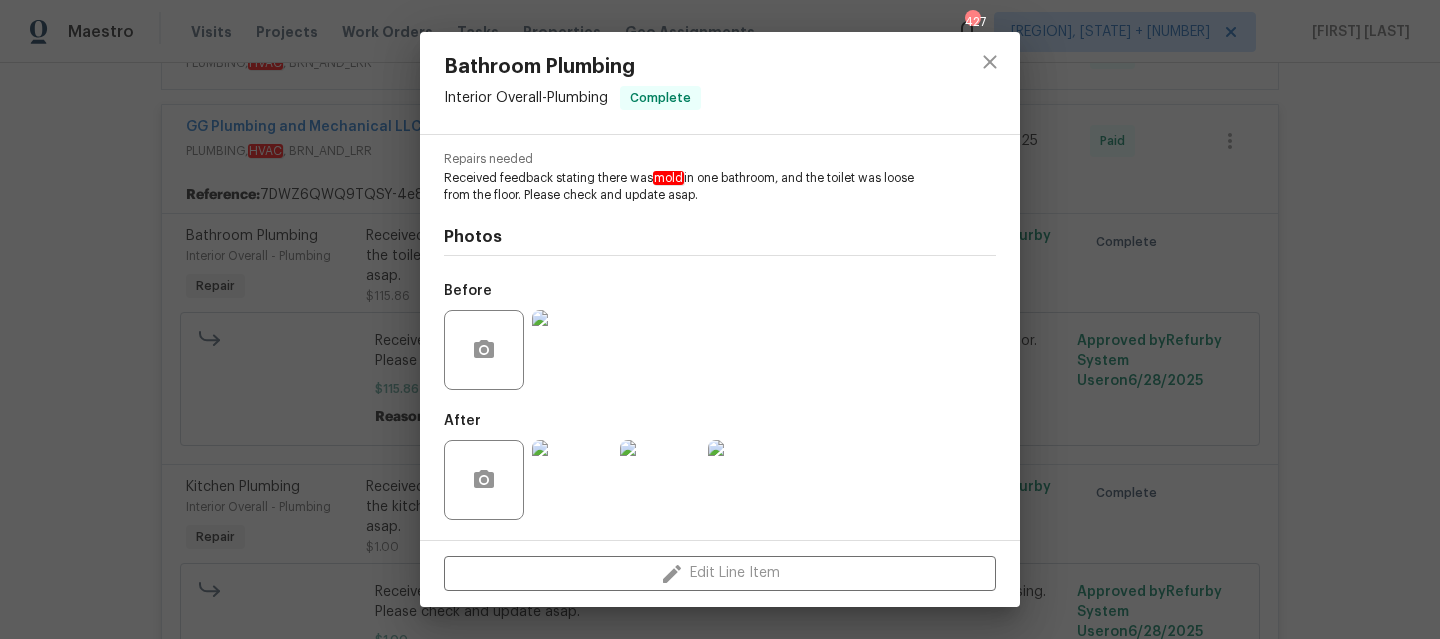 click on "Bathroom Plumbing Interior Overall  -  Plumbing Complete Vendor GG Plumbing and Mechanical LLC Account Category Repairs Cost $115.86 x 1 count $115.86 Labor $0 Total $115.86 Repairs needed Received feedback stating there was  mold  in one bathroom, and the toilet was loose from the floor. Please check and update asap. Photos Before After  Edit Line Item" at bounding box center [720, 319] 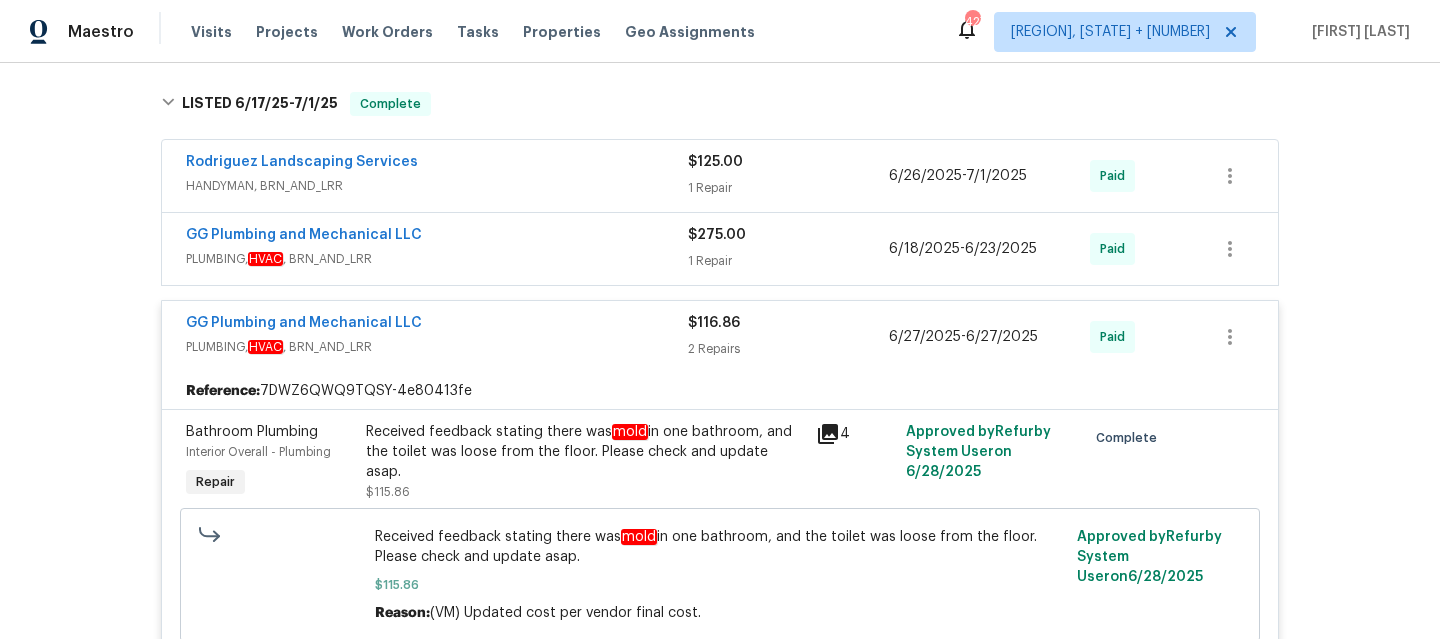 scroll, scrollTop: 365, scrollLeft: 0, axis: vertical 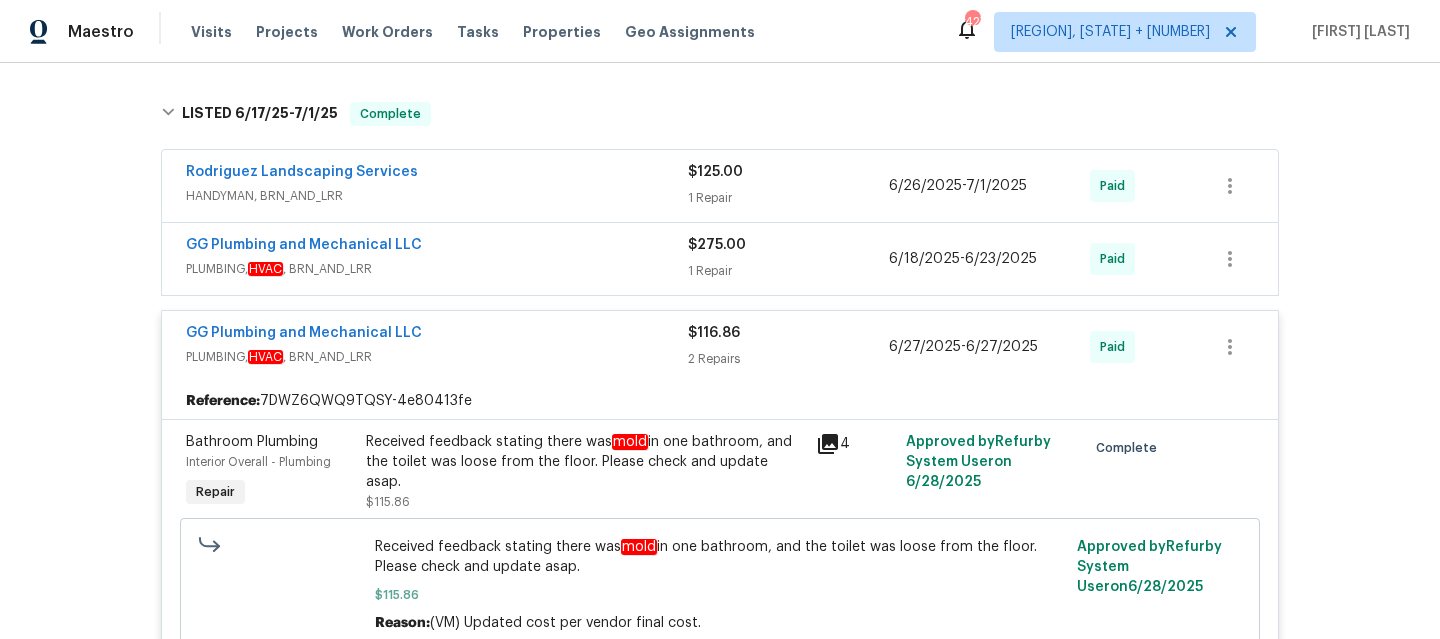 click on "Received feedback stating there was  mold  in one bathroom, and the toilet was loose from the floor. Please check and update asap." at bounding box center (585, 462) 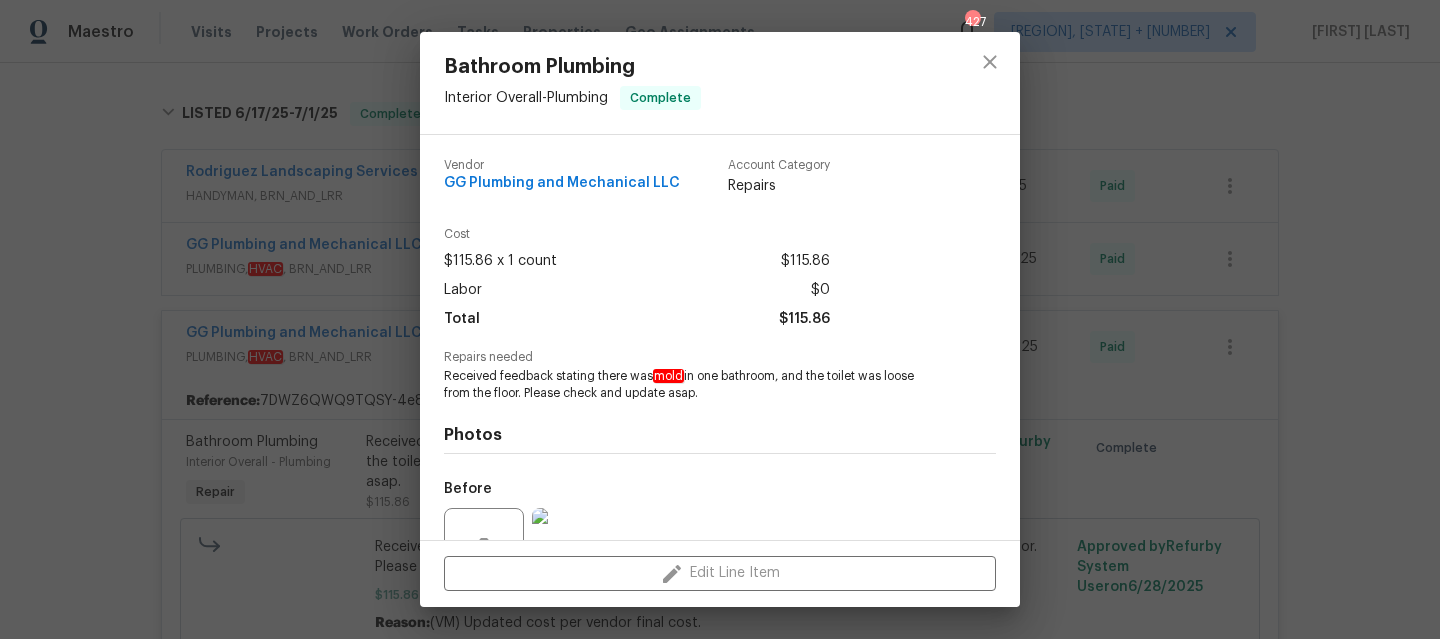 scroll, scrollTop: 198, scrollLeft: 0, axis: vertical 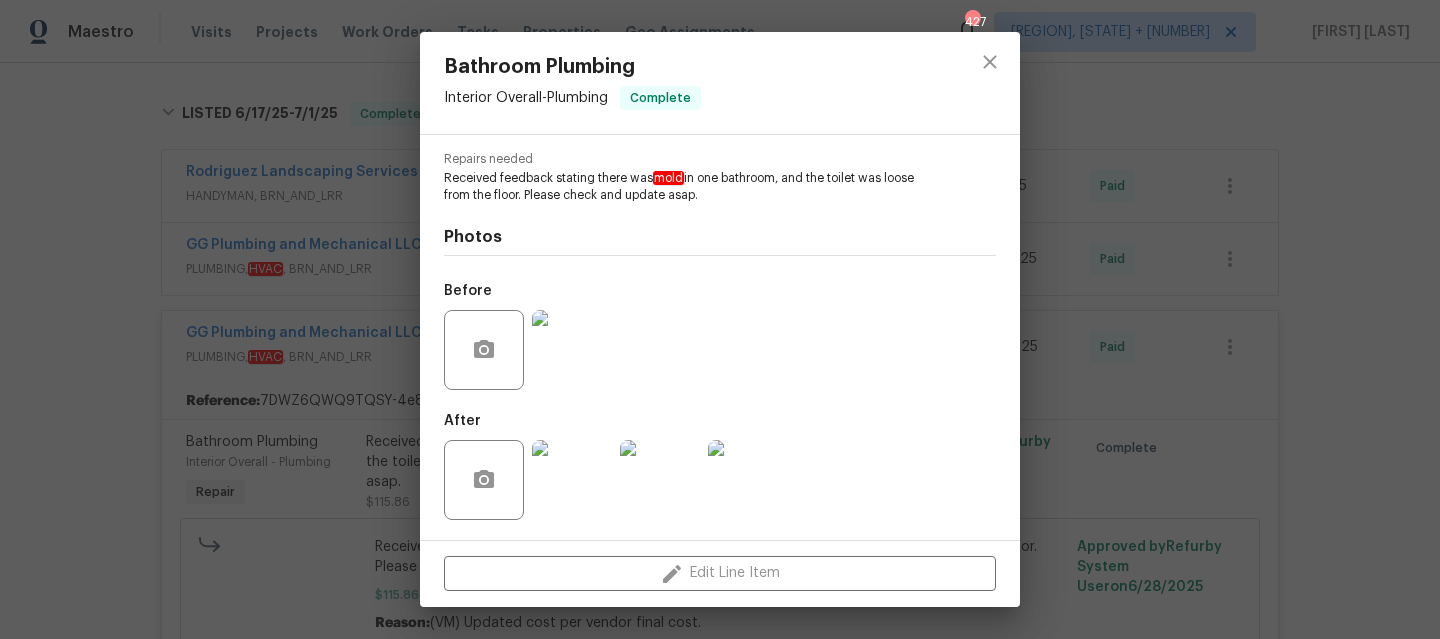 click at bounding box center [572, 480] 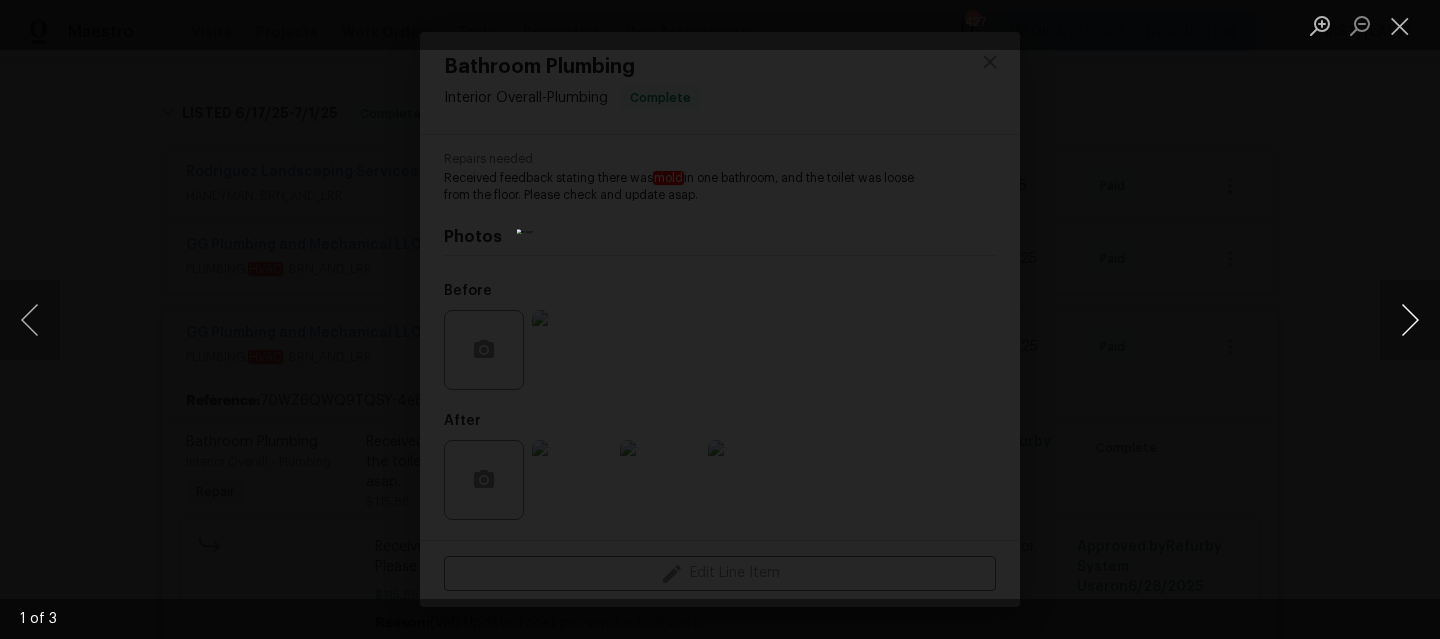 click at bounding box center [1410, 320] 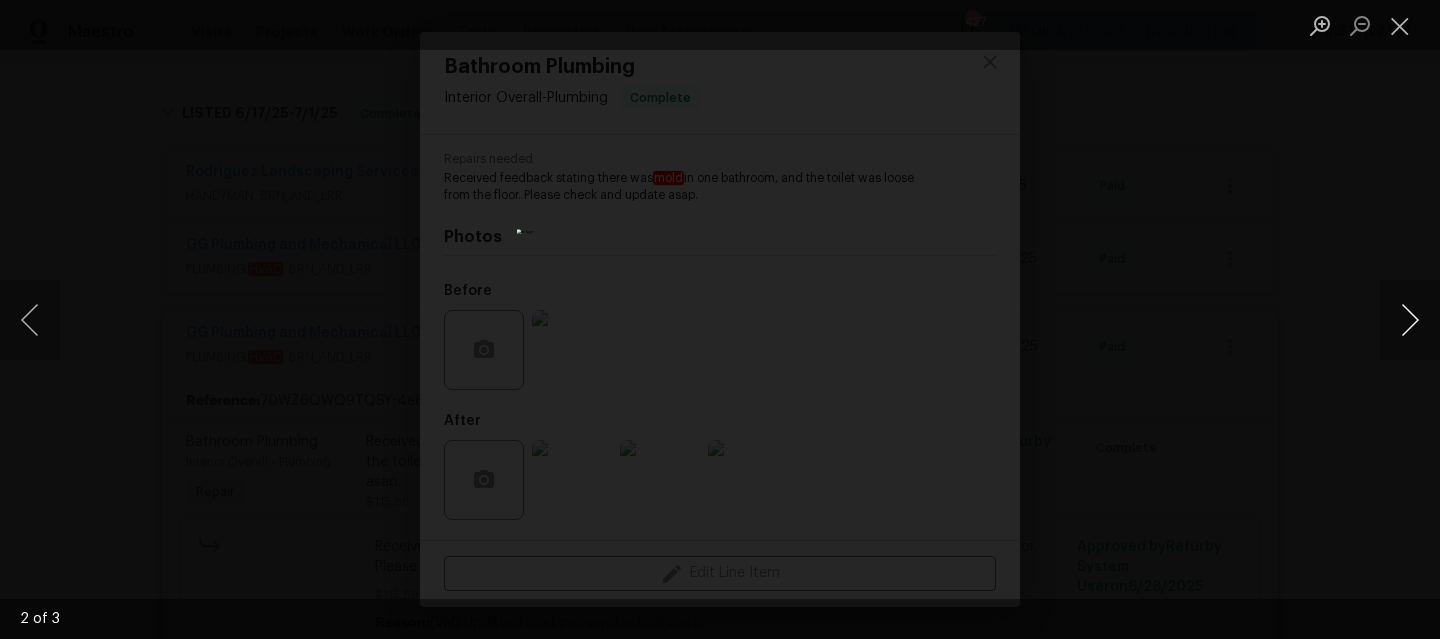 click at bounding box center [1410, 320] 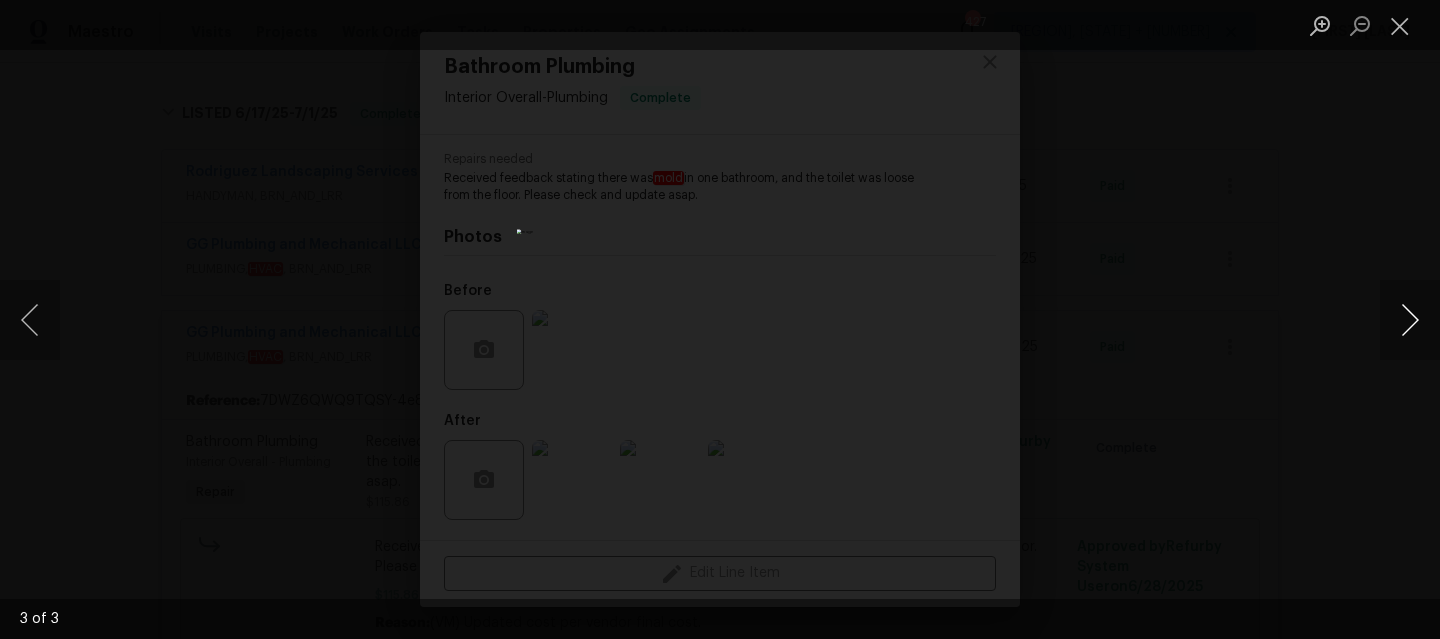 click at bounding box center [1410, 320] 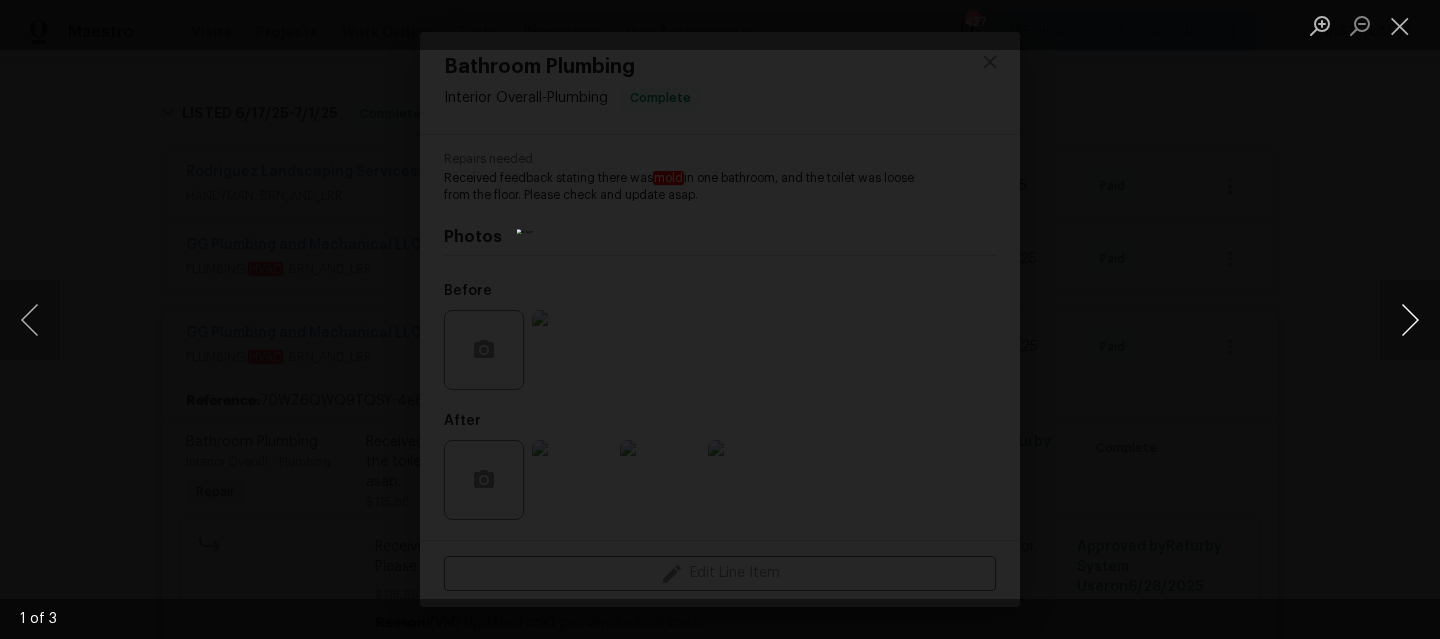 click at bounding box center [1410, 320] 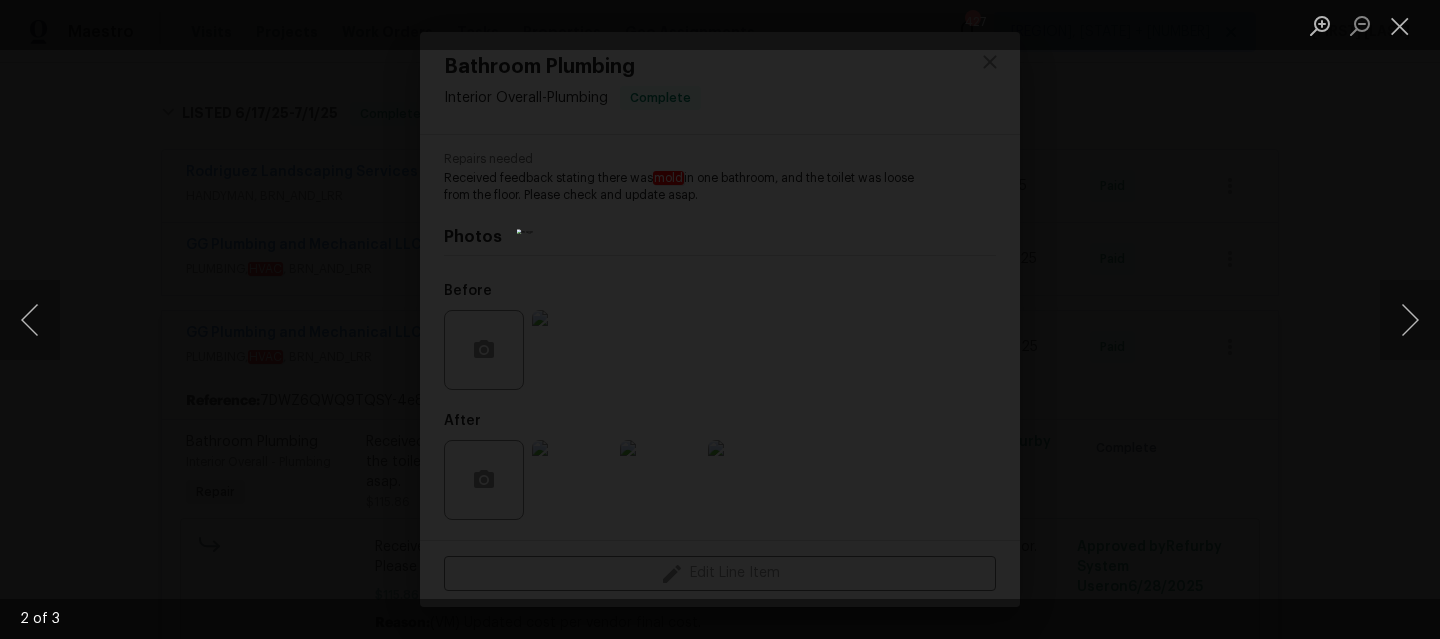 click at bounding box center (720, 319) 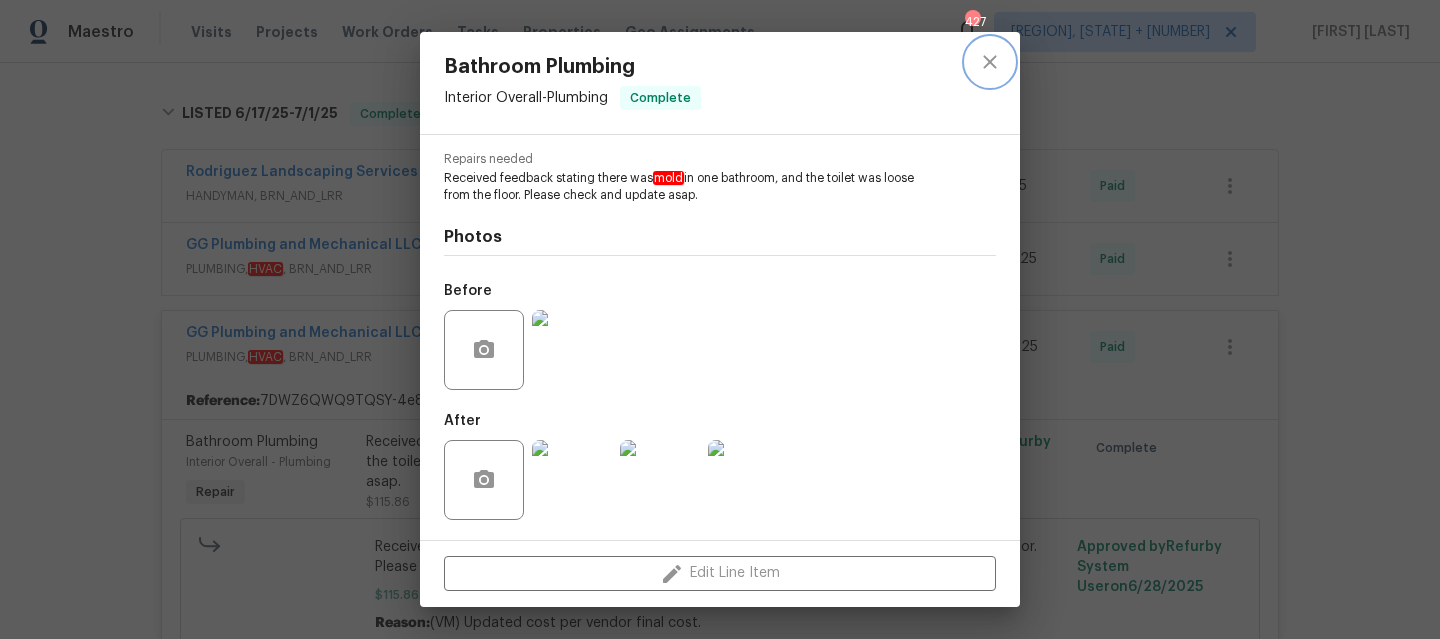 click at bounding box center (990, 62) 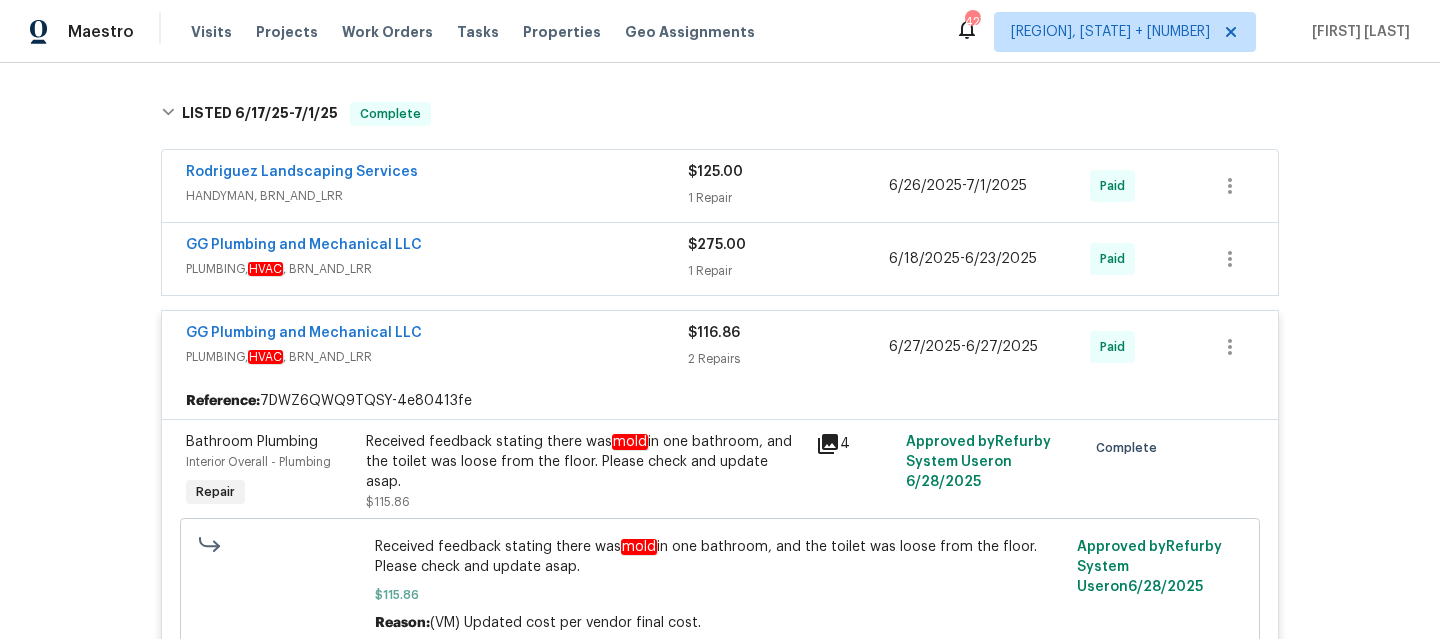 click on "Received feedback stating there was  mold  in one bathroom, and the toilet was loose from the floor. Please check and update asap." at bounding box center [585, 462] 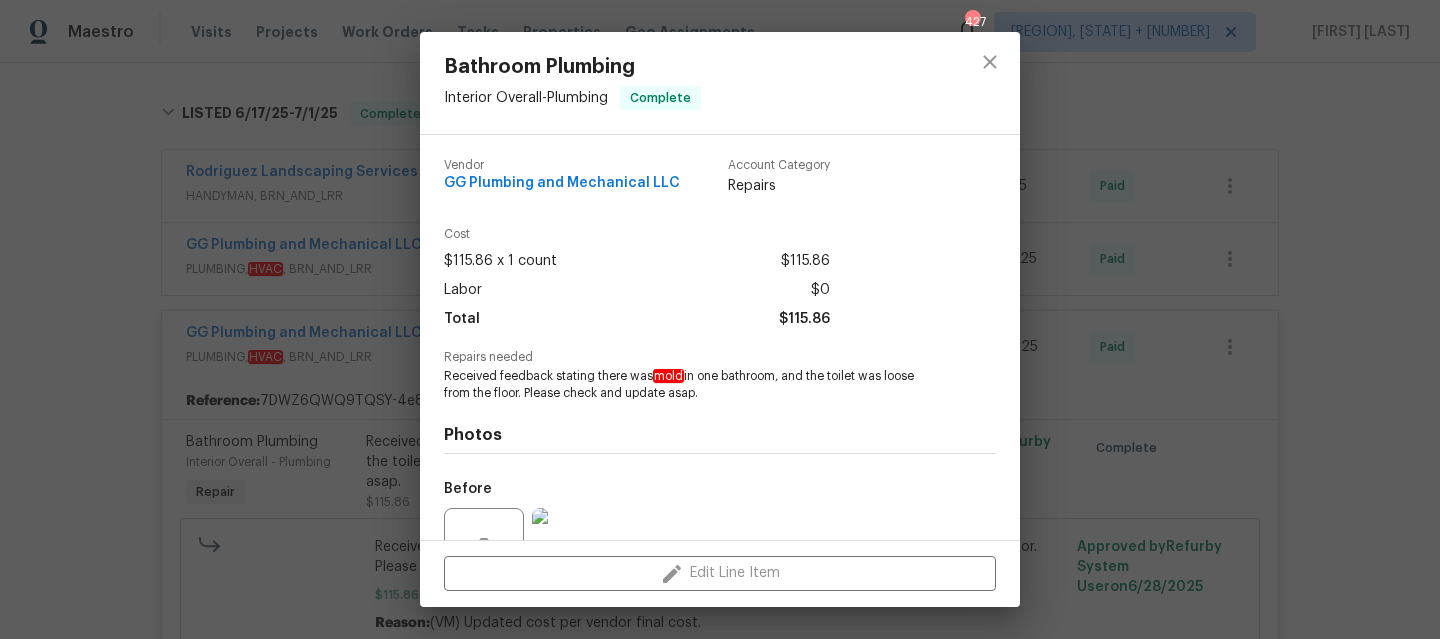 scroll, scrollTop: 198, scrollLeft: 0, axis: vertical 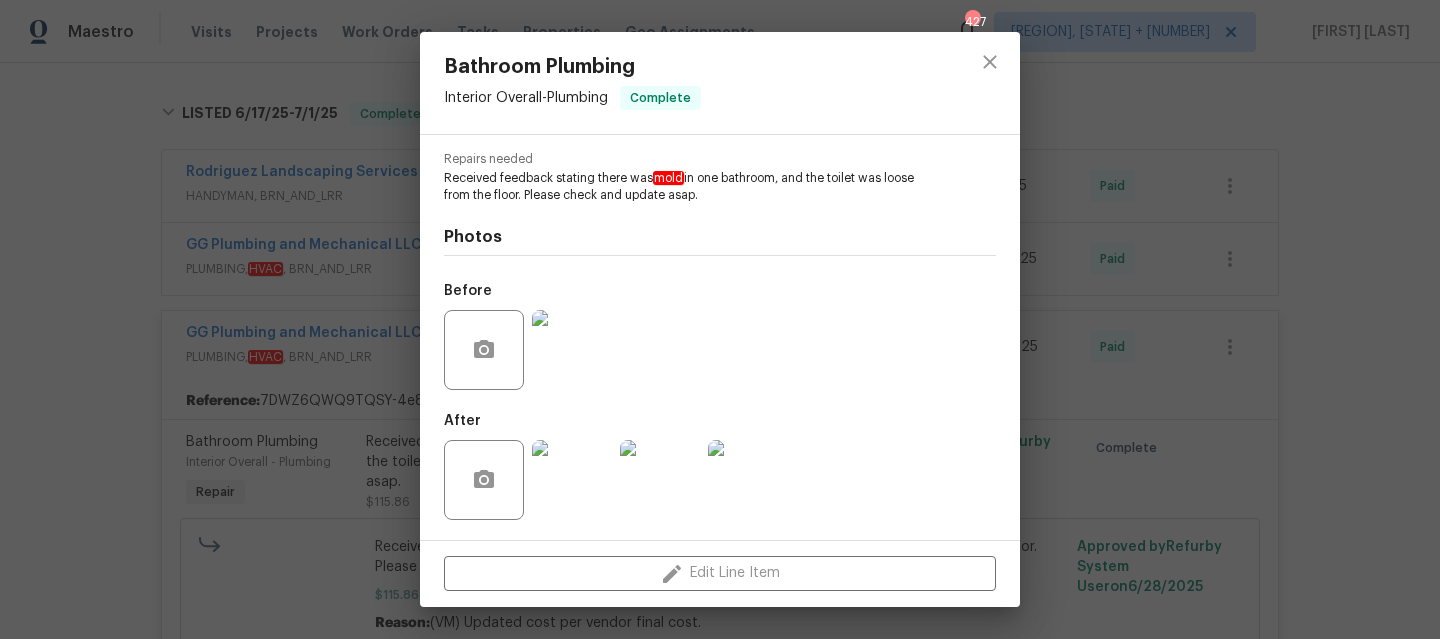 click at bounding box center (572, 350) 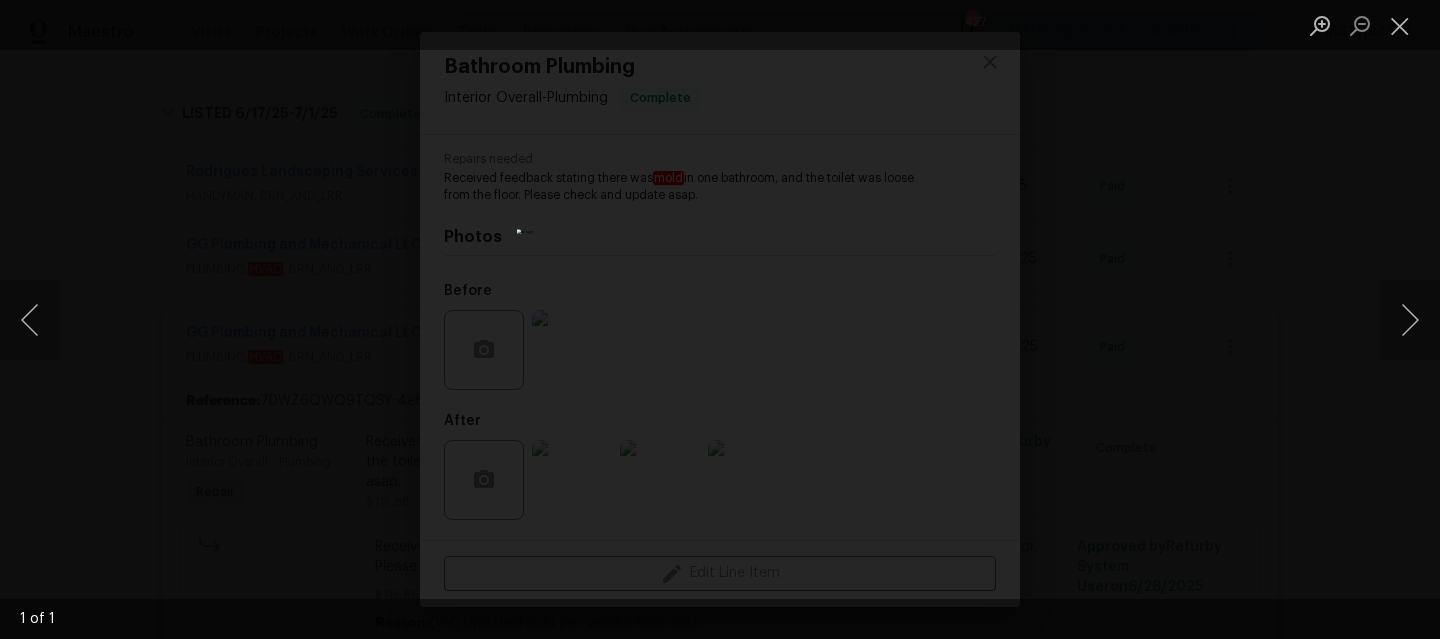 click at bounding box center [720, 319] 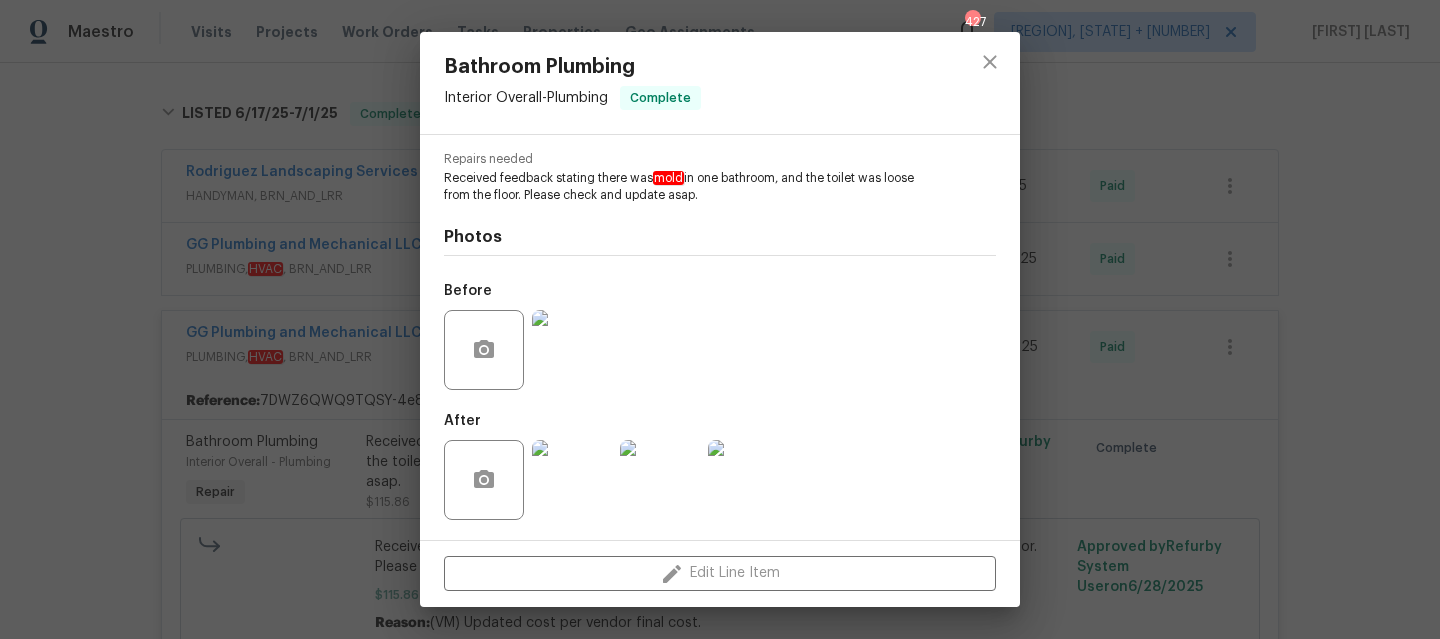 click on "Bathroom Plumbing Interior Overall  -  Plumbing Complete Vendor GG Plumbing and Mechanical LLC Account Category Repairs Cost $115.86 x 1 count $115.86 Labor $0 Total $115.86 Repairs needed Received feedback stating there was  mold  in one bathroom, and the toilet was loose from the floor. Please check and update asap. Photos Before After  Edit Line Item" at bounding box center (720, 319) 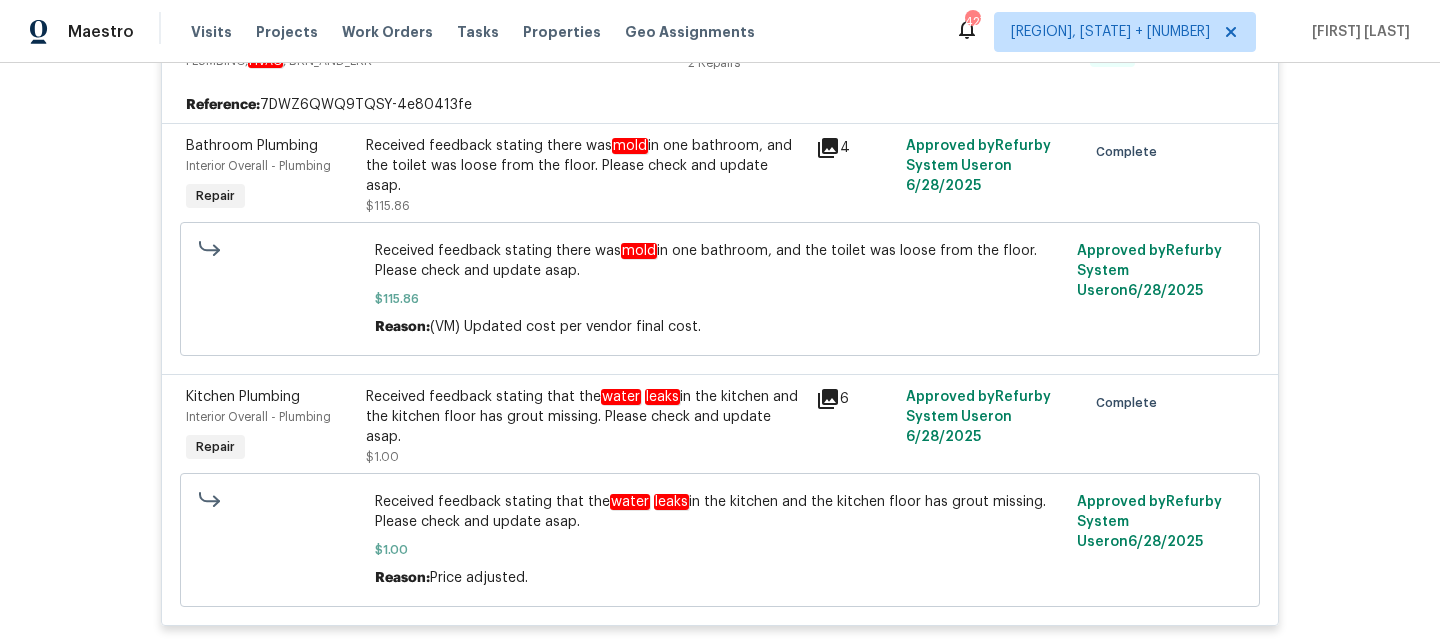 scroll, scrollTop: 291, scrollLeft: 0, axis: vertical 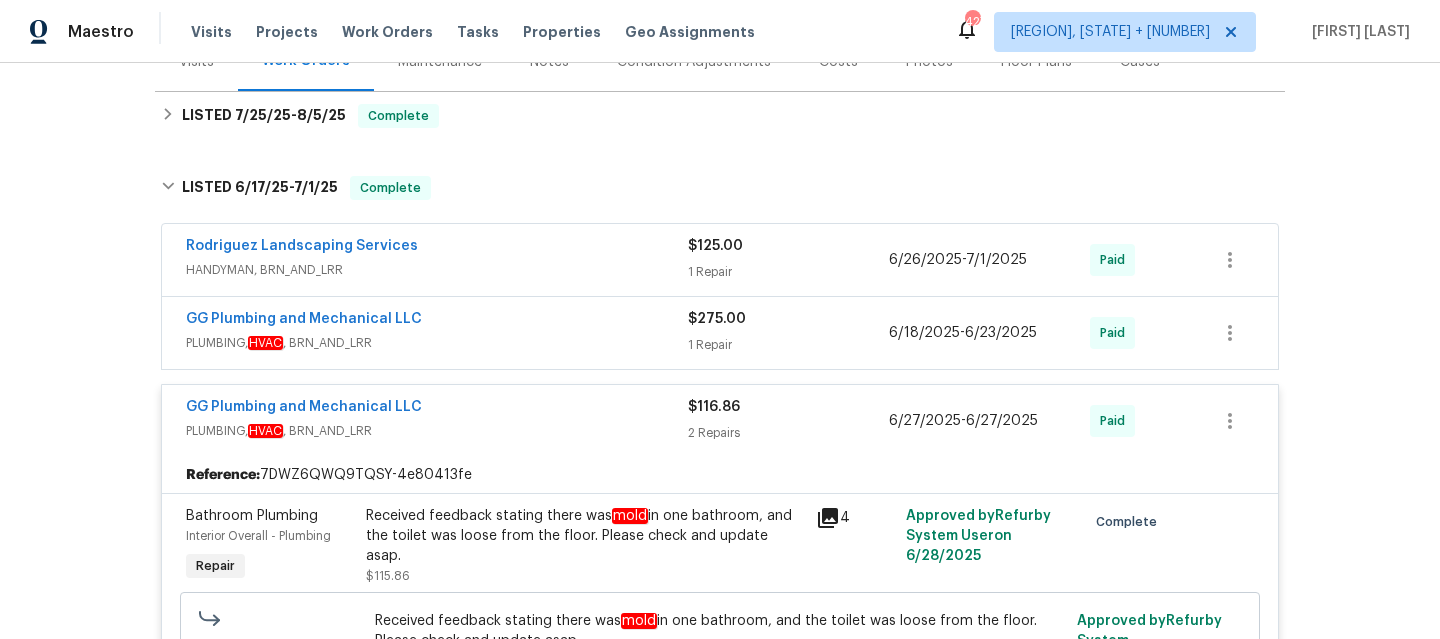 click on "Rodriguez Landscaping Services" at bounding box center (437, 248) 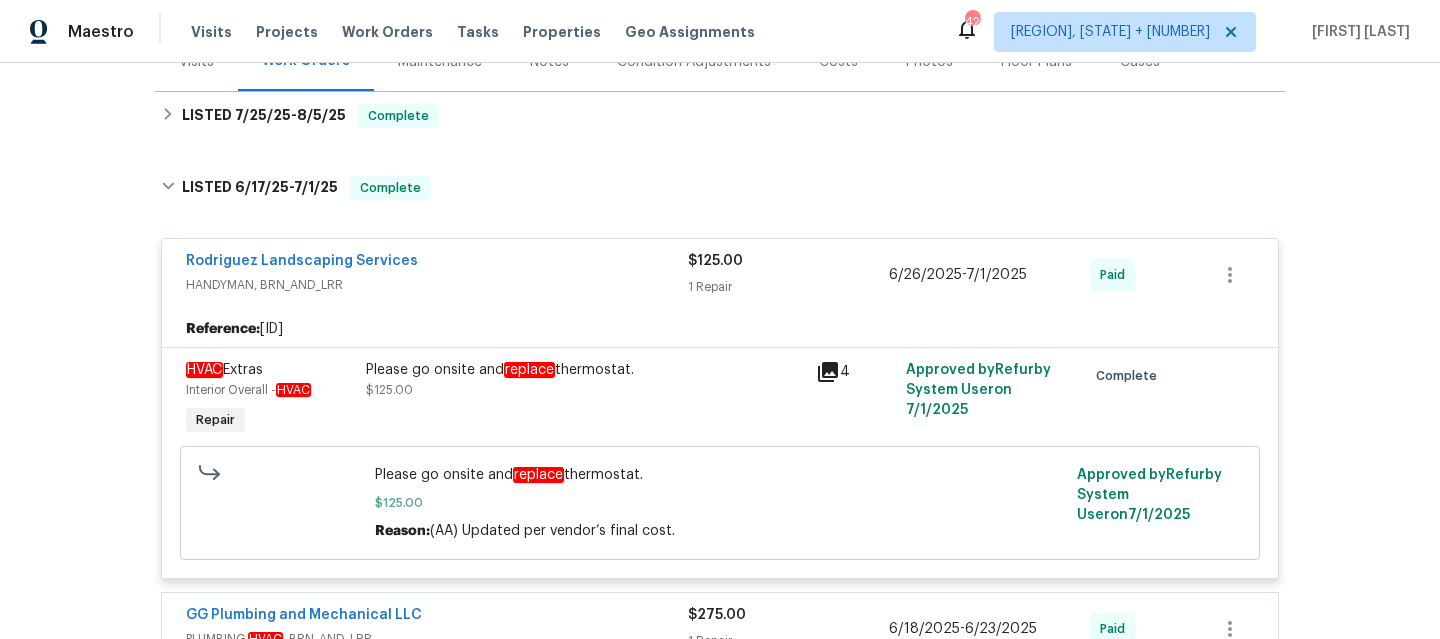 click on "HANDYMAN, BRN_AND_LRR" at bounding box center [437, 285] 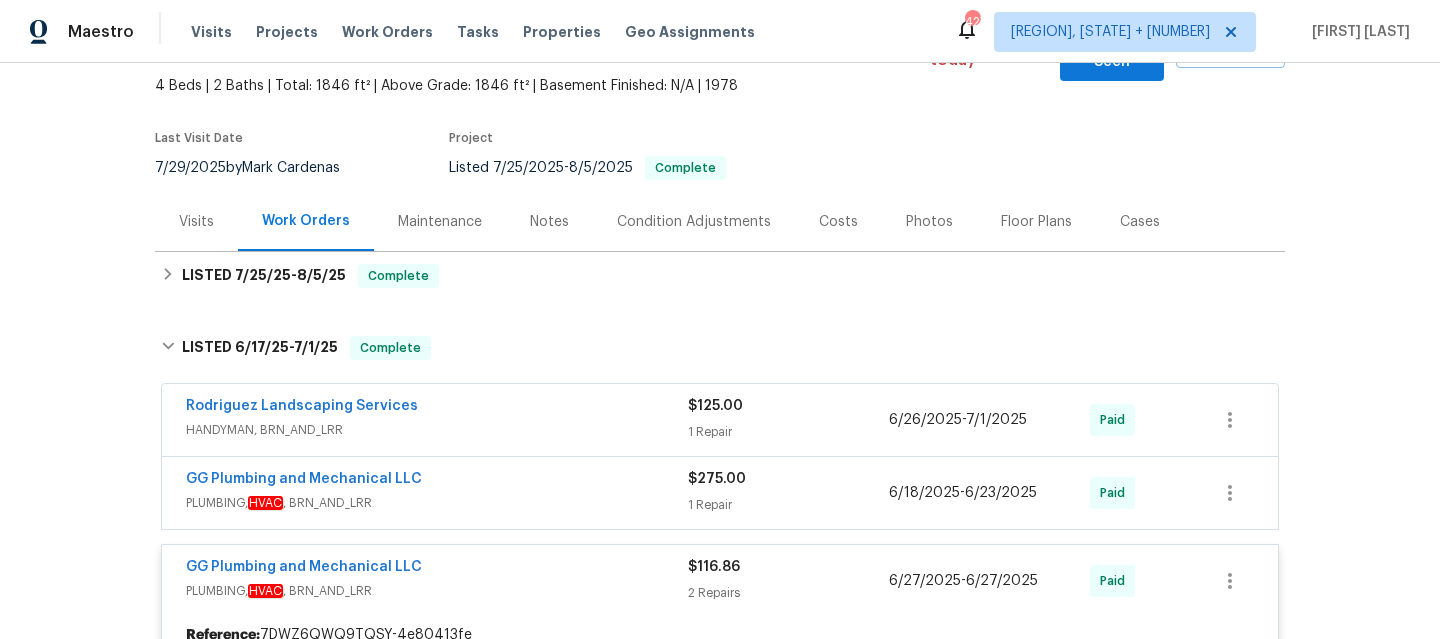 scroll, scrollTop: 129, scrollLeft: 0, axis: vertical 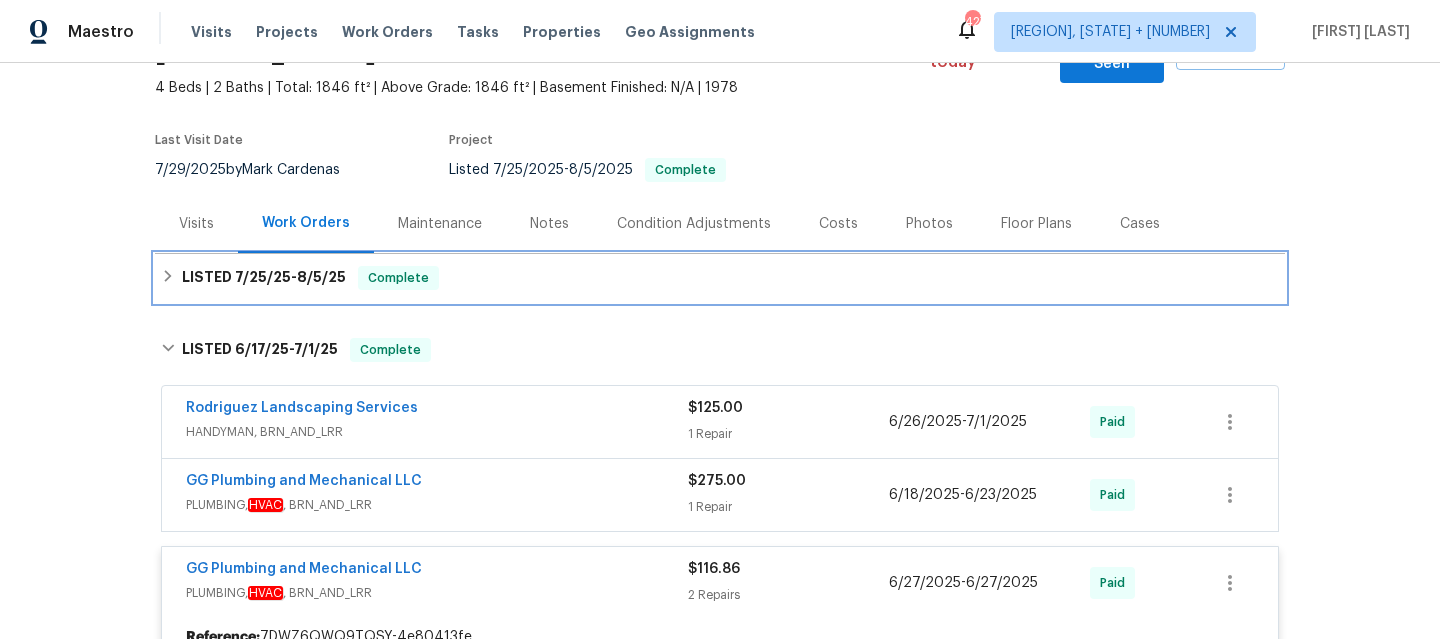 click on "LISTED   7/25/25  -  8/5/25 Complete" at bounding box center [720, 278] 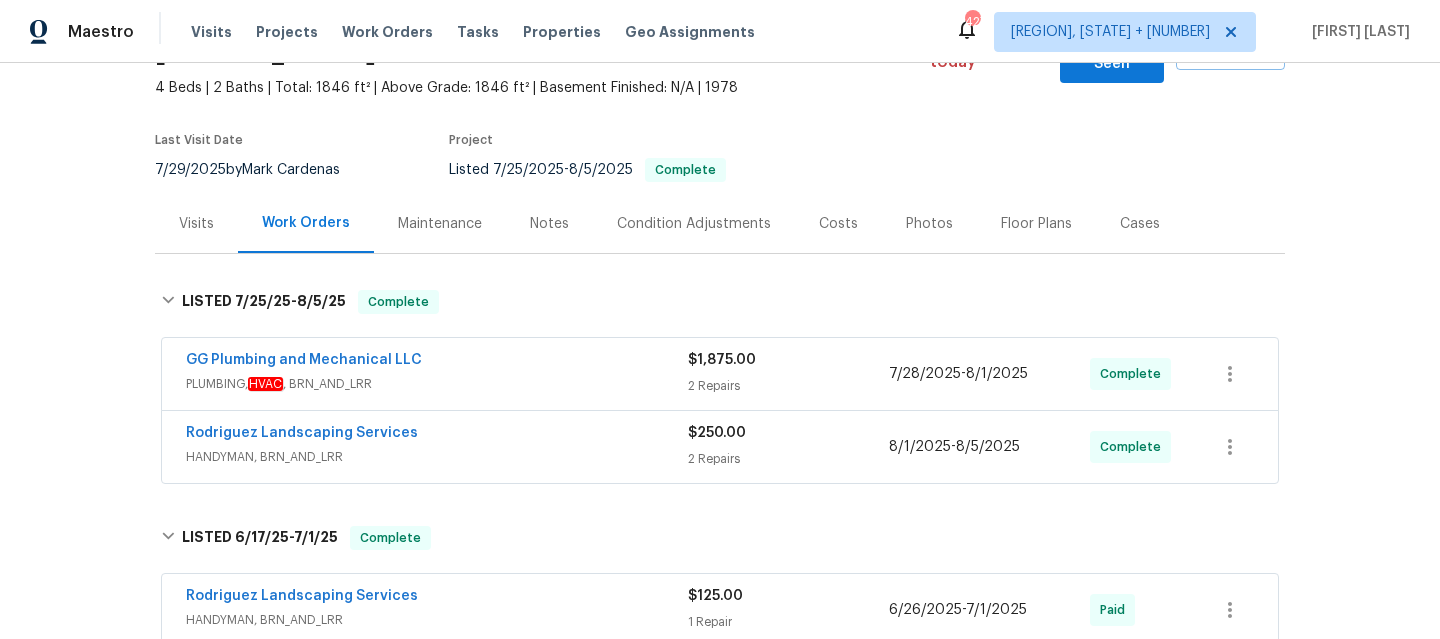 click on "PLUMBING,  HVAC , BRN_AND_LRR" at bounding box center (437, 384) 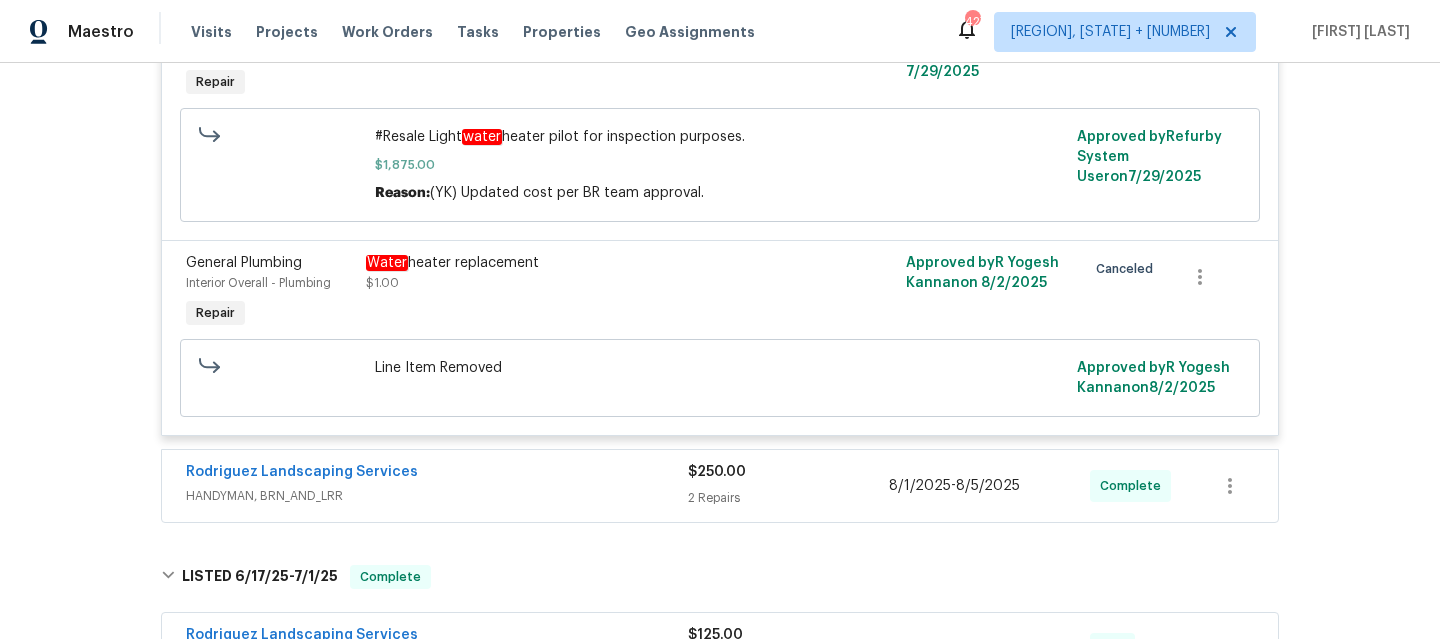 click on "HANDYMAN, BRN_AND_LRR" at bounding box center (437, 496) 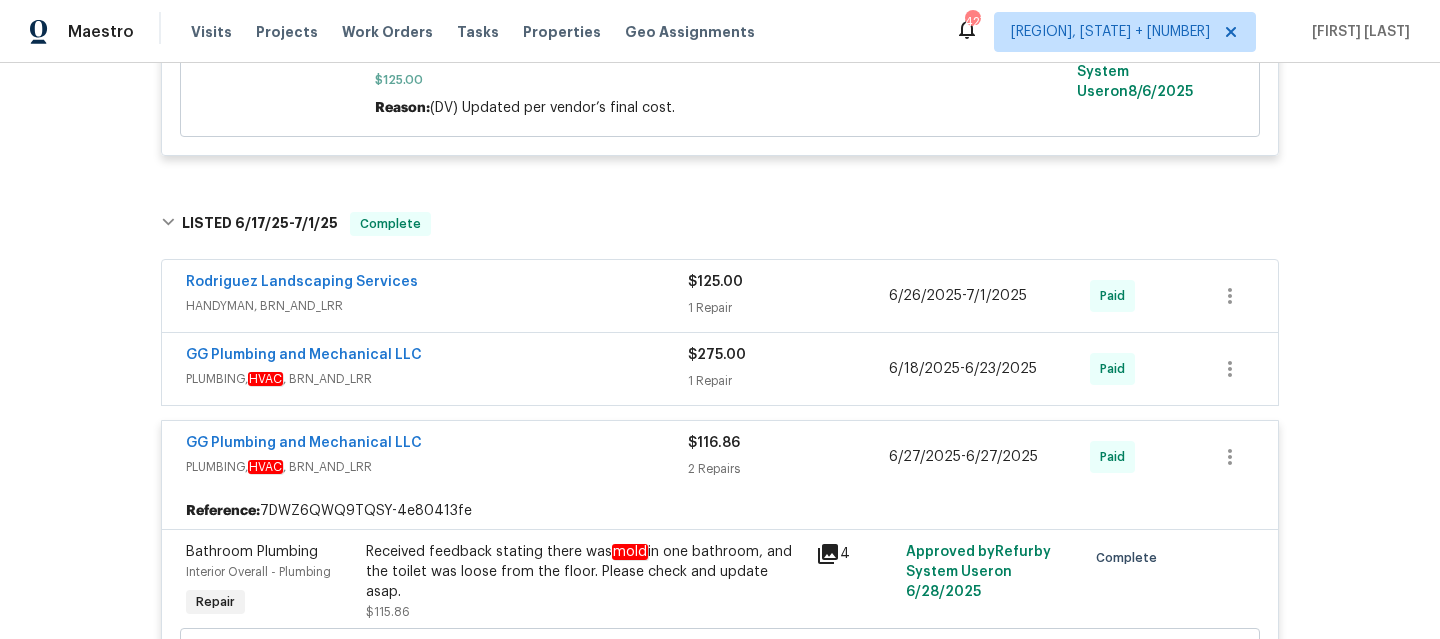 scroll, scrollTop: 1477, scrollLeft: 0, axis: vertical 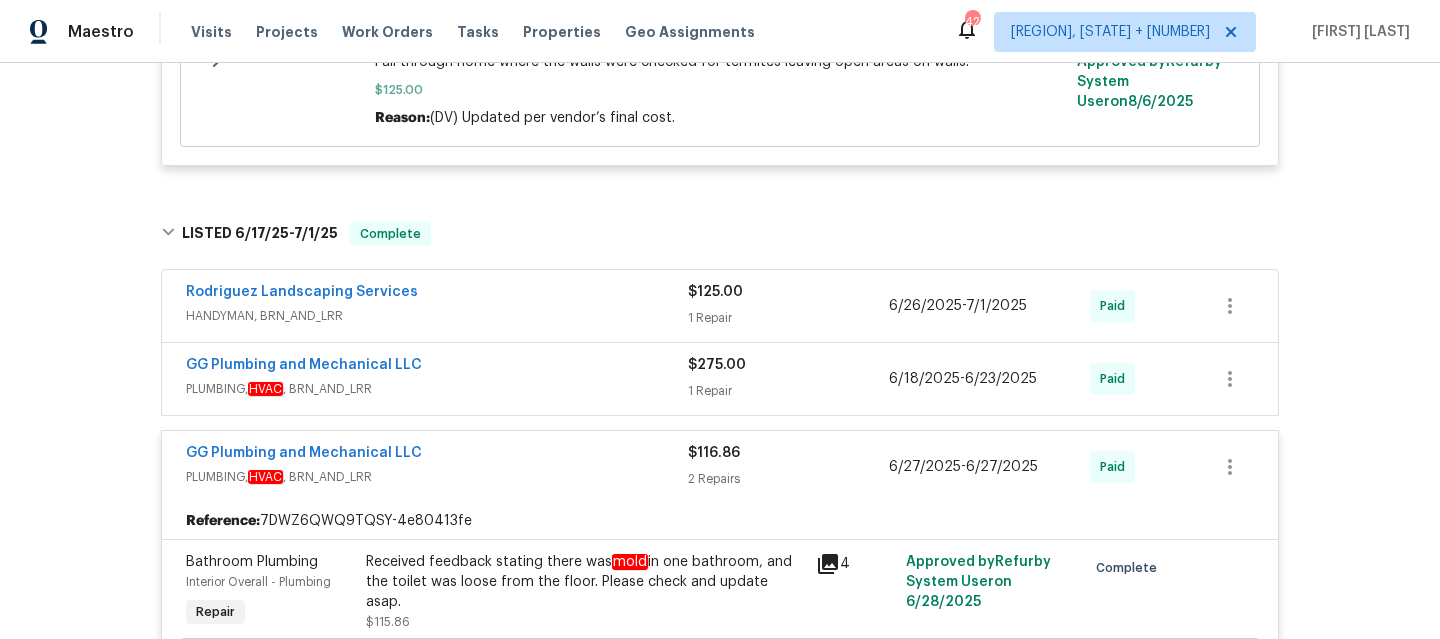 click on "PLUMBING,  HVAC , BRN_AND_LRR" at bounding box center (437, 389) 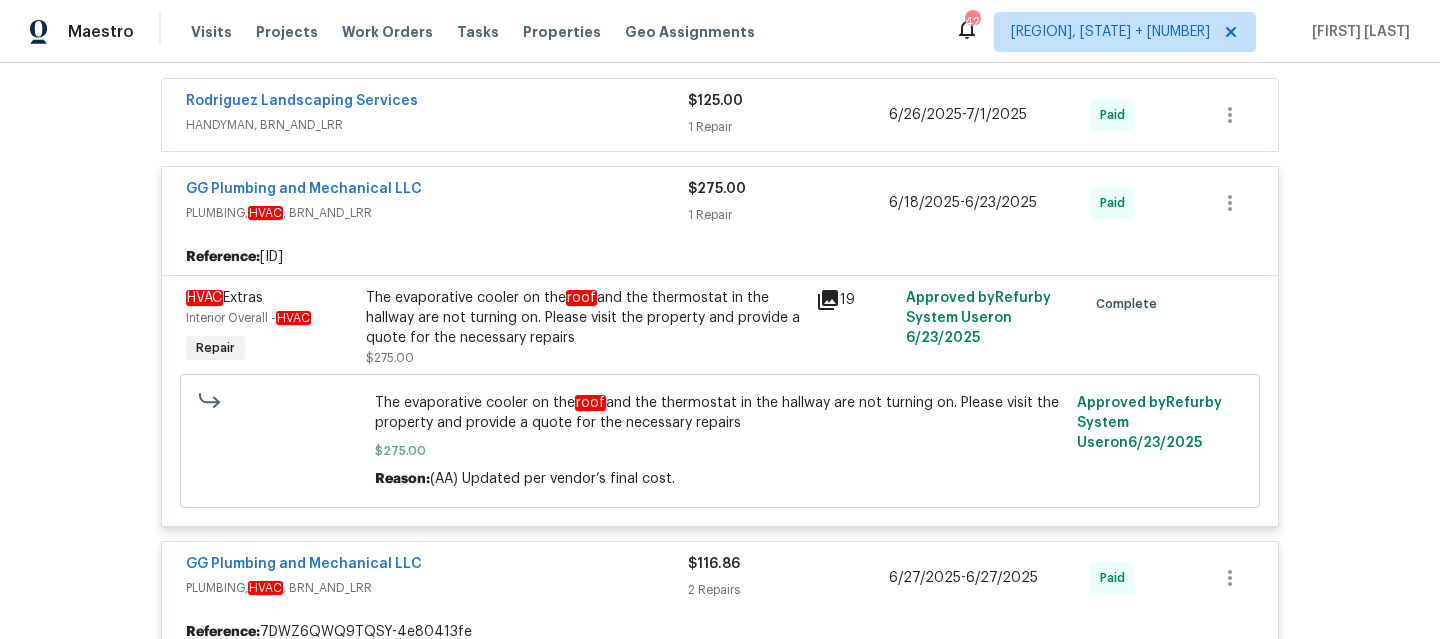 scroll, scrollTop: 1612, scrollLeft: 0, axis: vertical 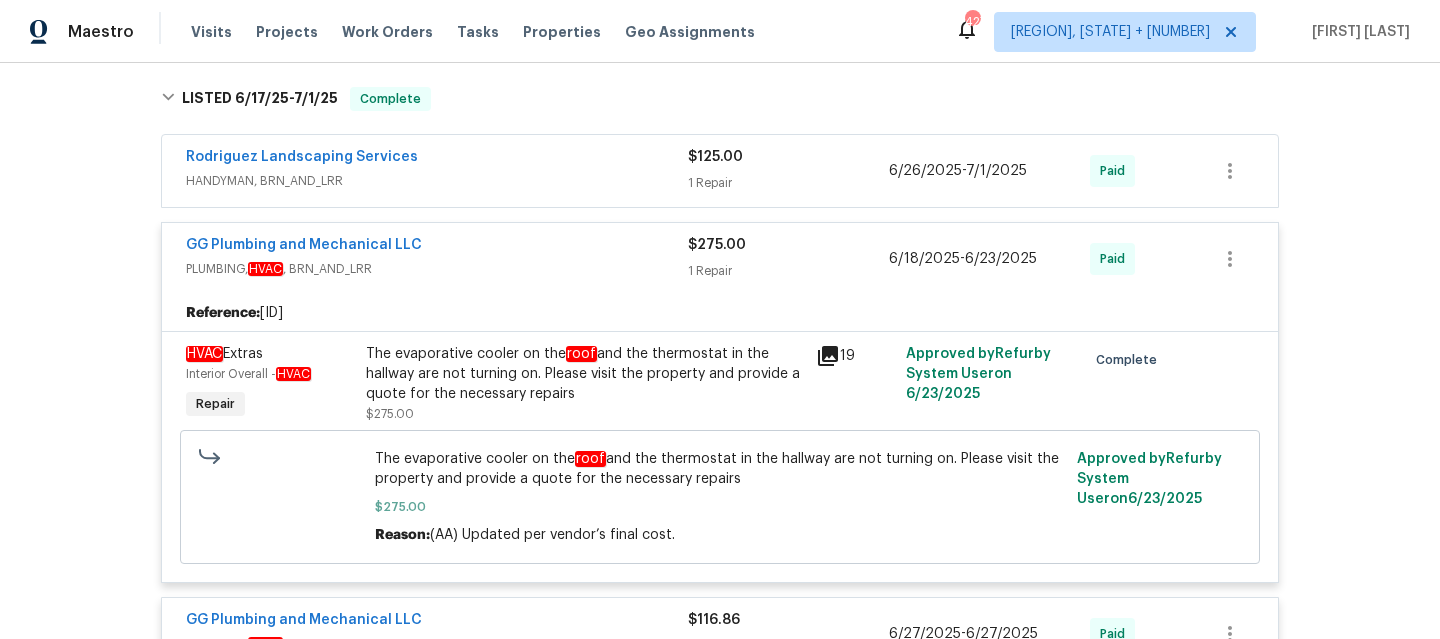 click on "GG Plumbing and Mechanical LLC" at bounding box center [437, 247] 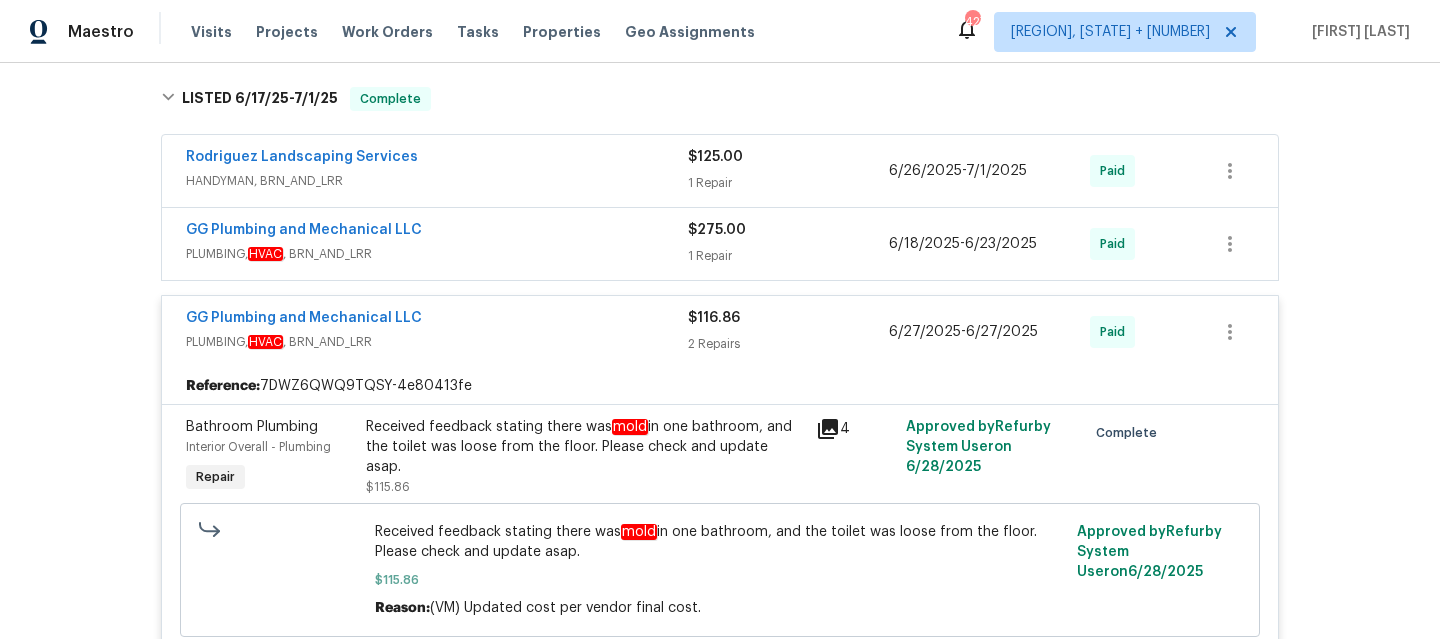 click on "Rodriguez Landscaping Services HANDYMAN, BRN_AND_LRR" at bounding box center [437, 171] 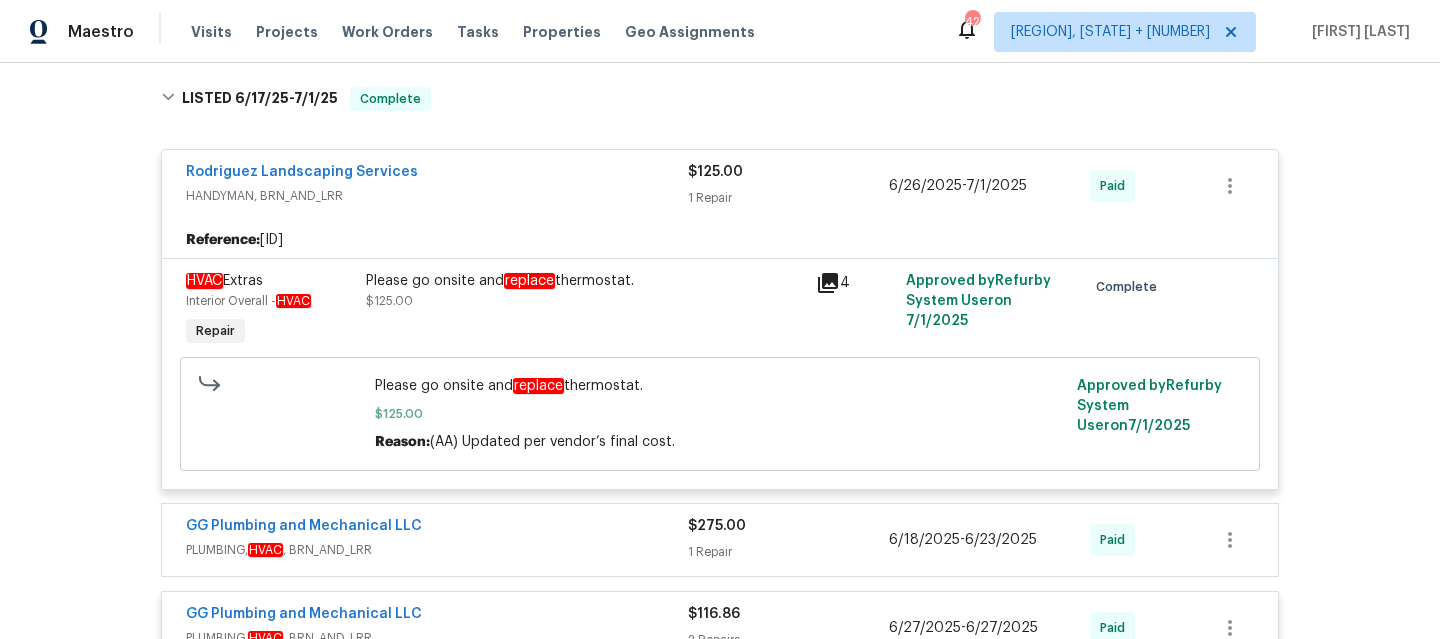 click on "HANDYMAN, BRN_AND_LRR" at bounding box center [437, 196] 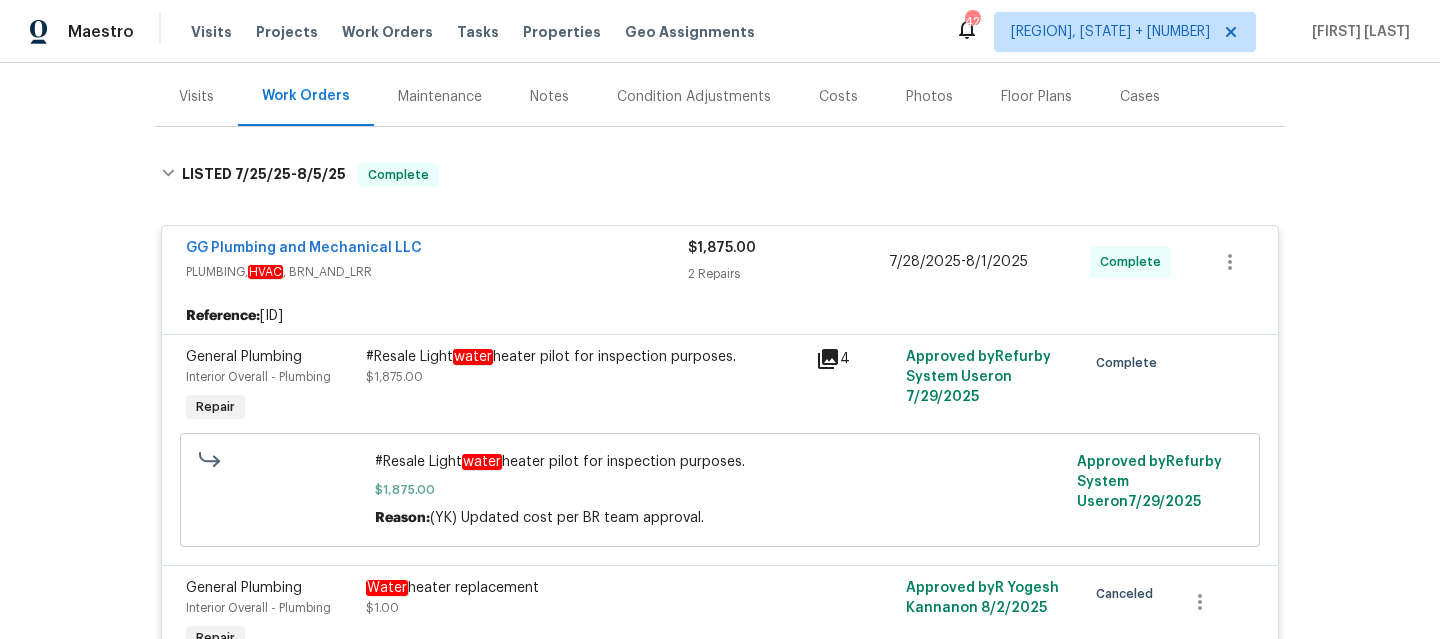 scroll, scrollTop: 255, scrollLeft: 0, axis: vertical 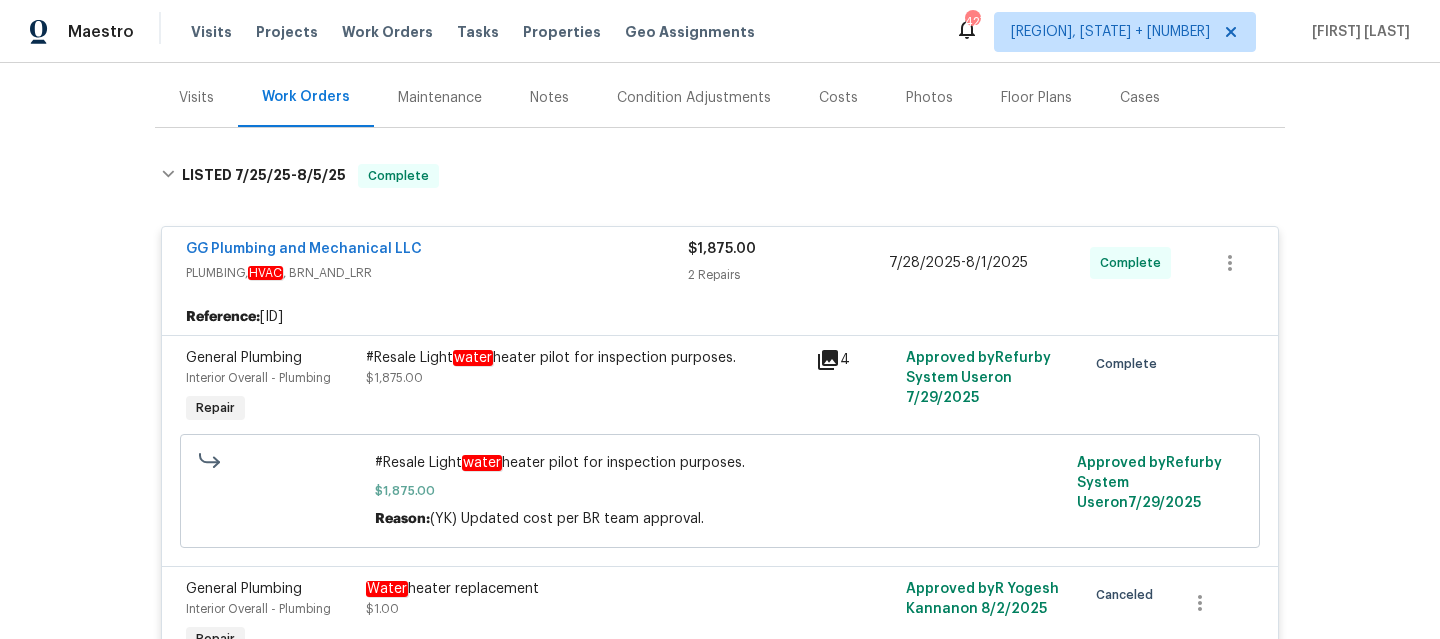 click on "GG Plumbing and Mechanical LLC" at bounding box center (437, 251) 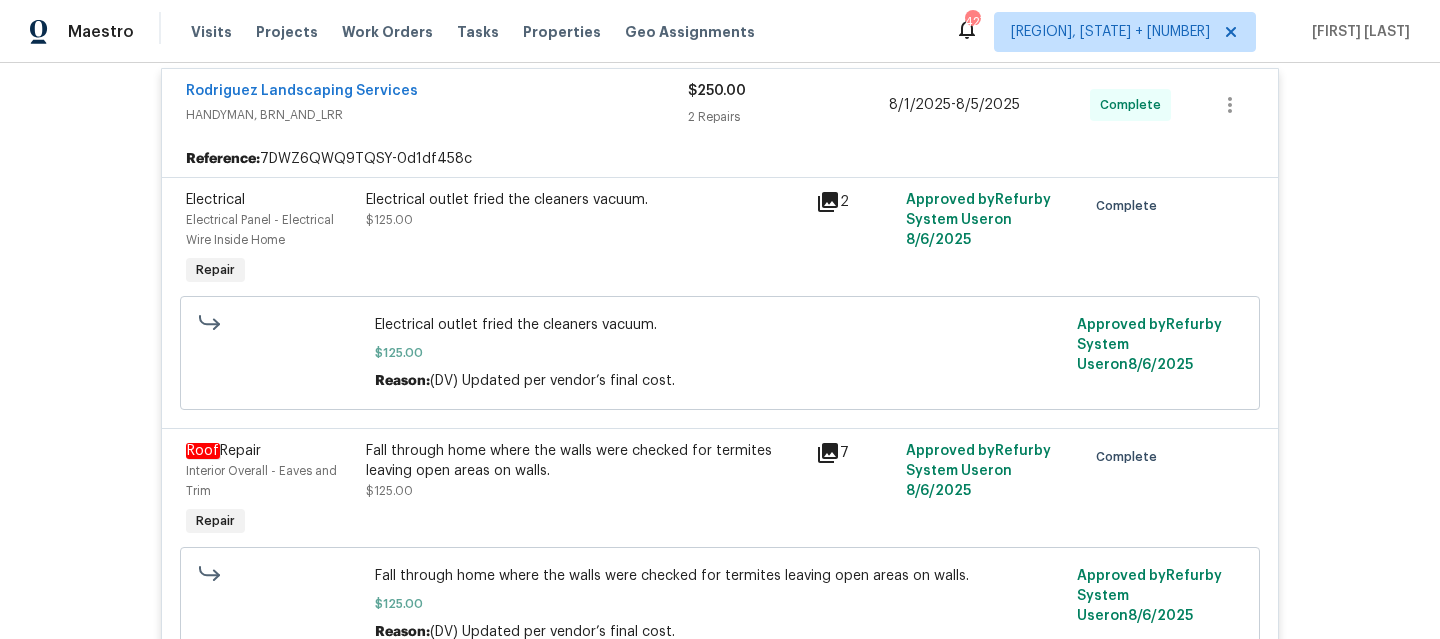 scroll, scrollTop: 400, scrollLeft: 0, axis: vertical 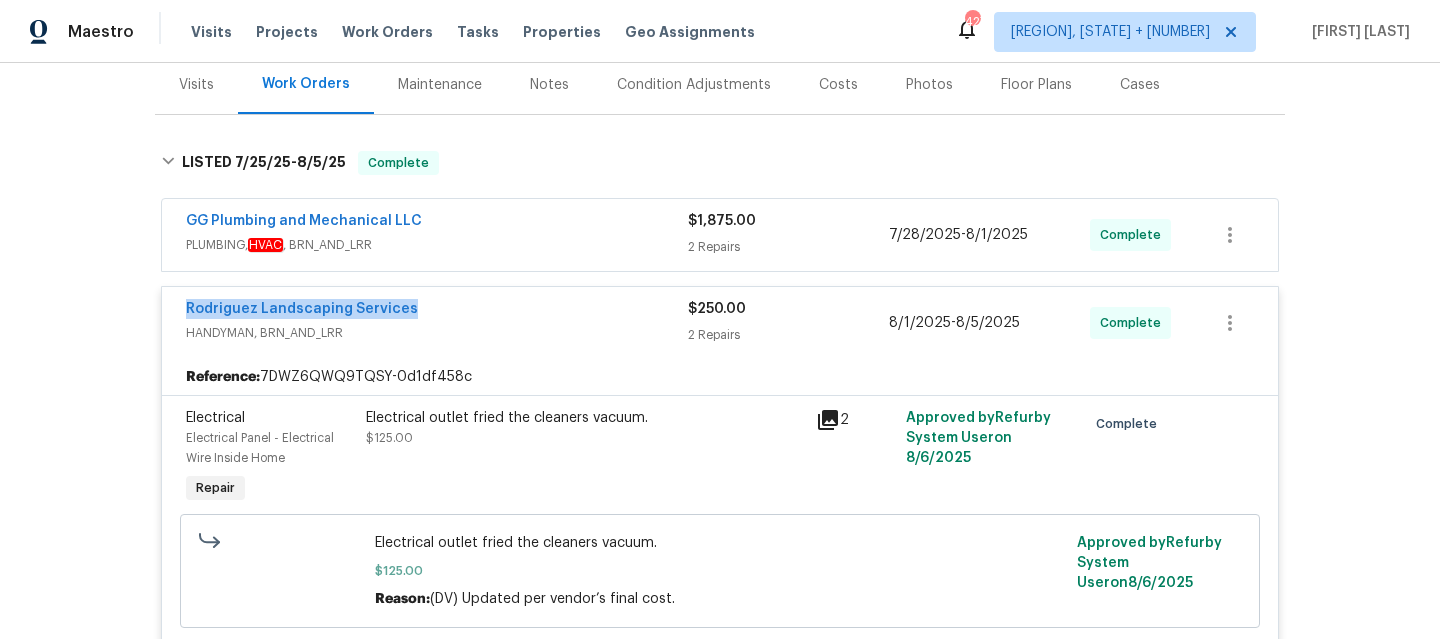 click on "Rodriguez Landscaping Services" at bounding box center (437, 311) 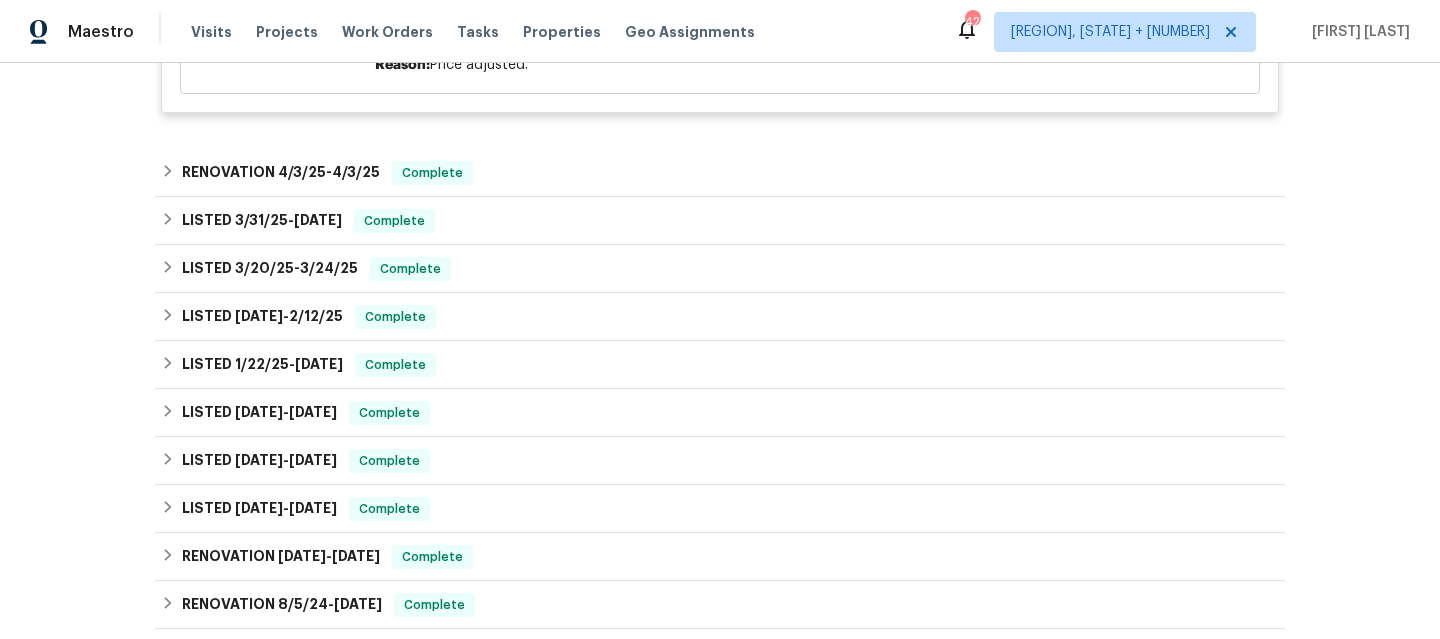 scroll, scrollTop: 1485, scrollLeft: 0, axis: vertical 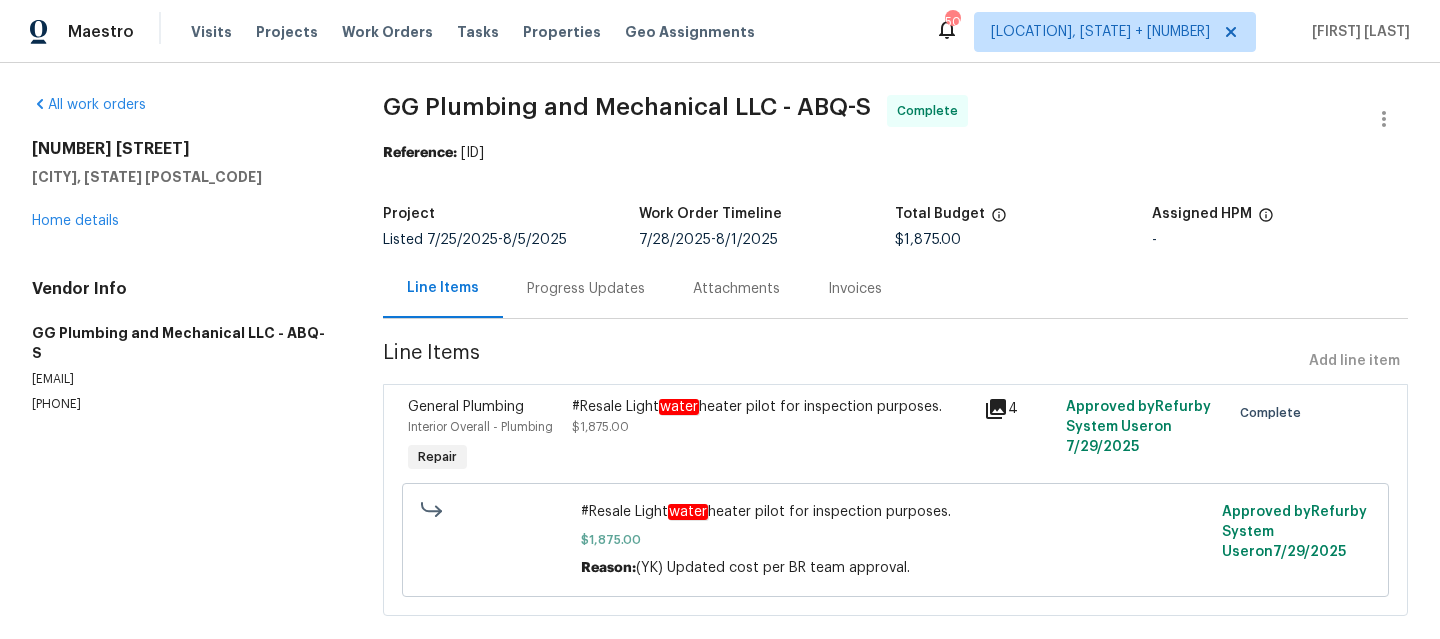 click on "Progress Updates" at bounding box center [586, 288] 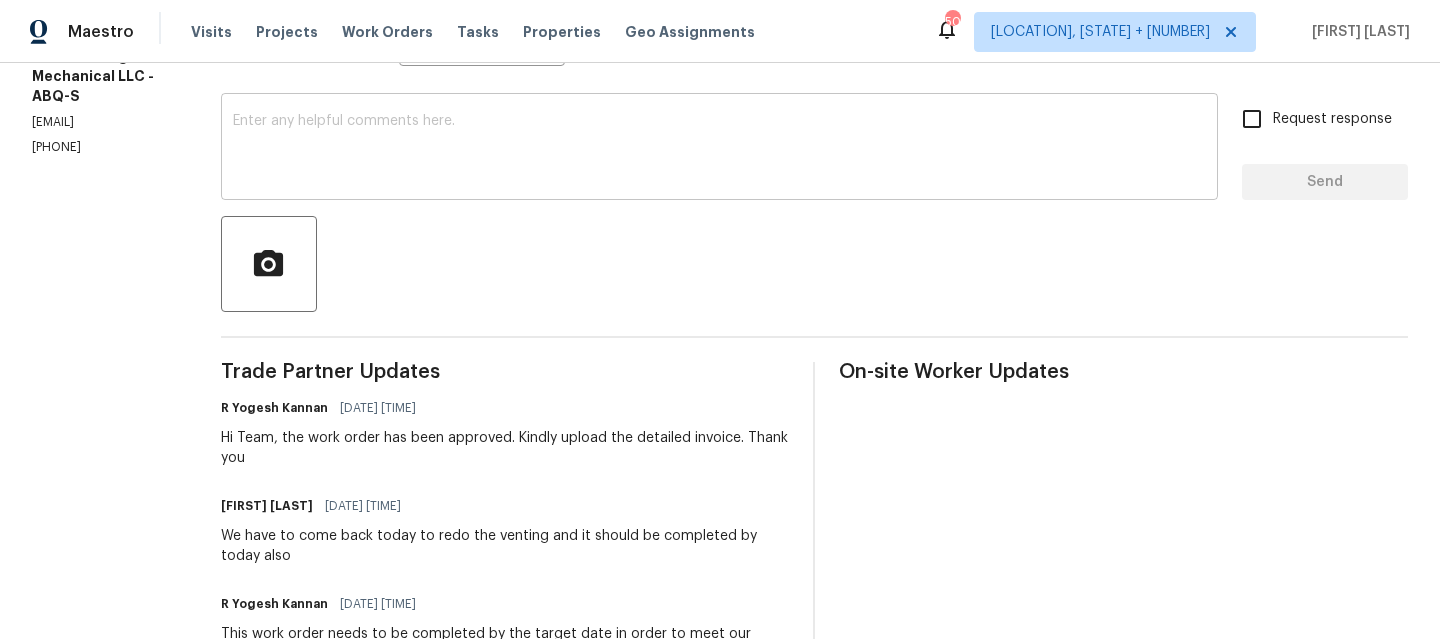 scroll, scrollTop: 274, scrollLeft: 0, axis: vertical 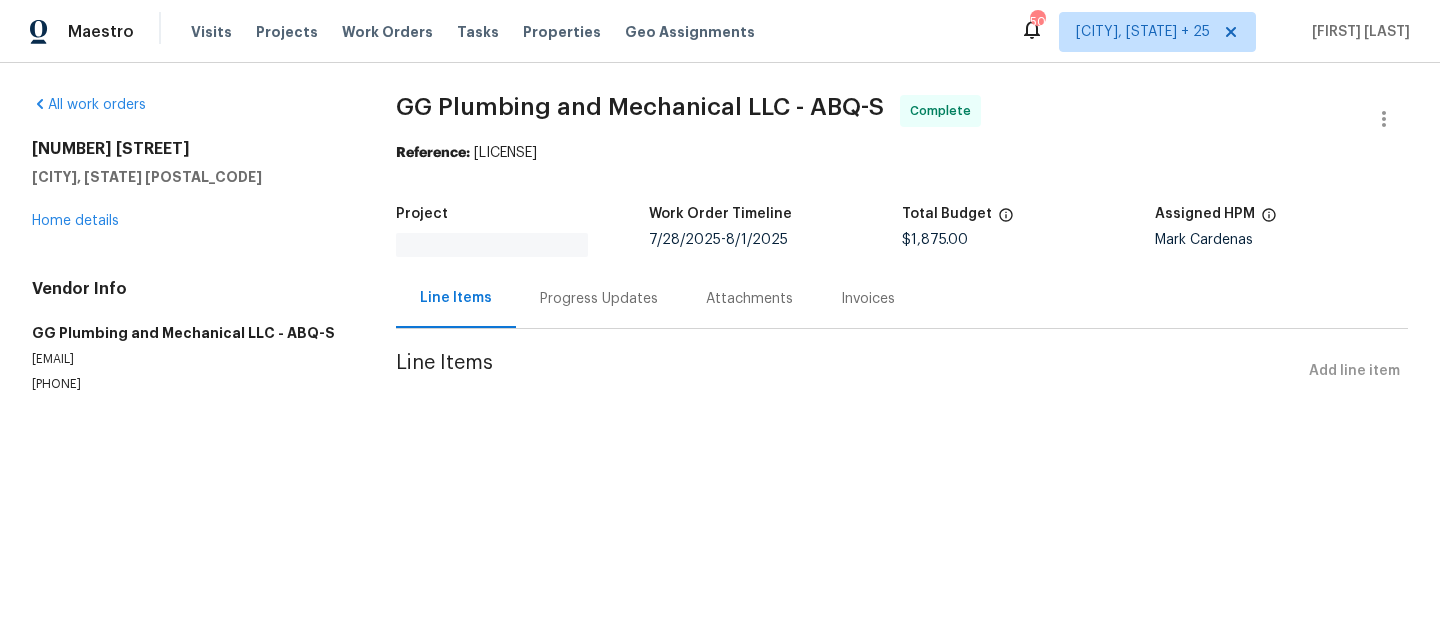 click on "Progress Updates" at bounding box center [599, 298] 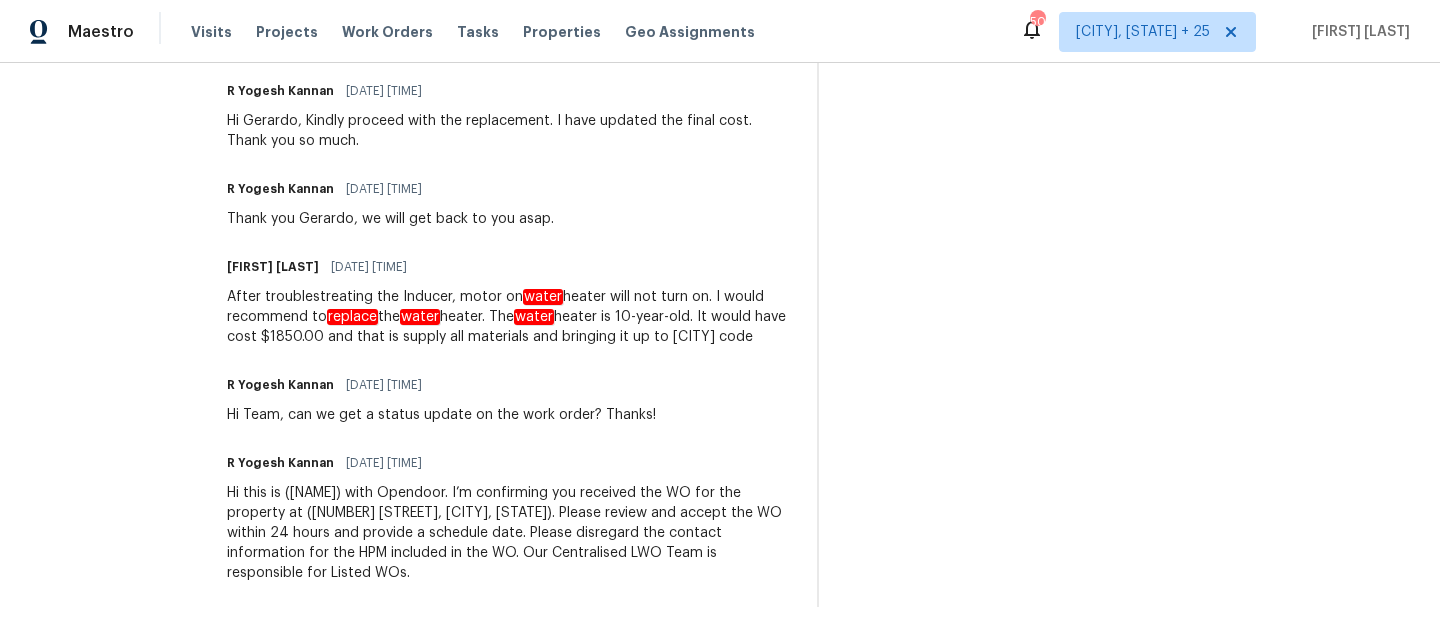 scroll, scrollTop: 820, scrollLeft: 0, axis: vertical 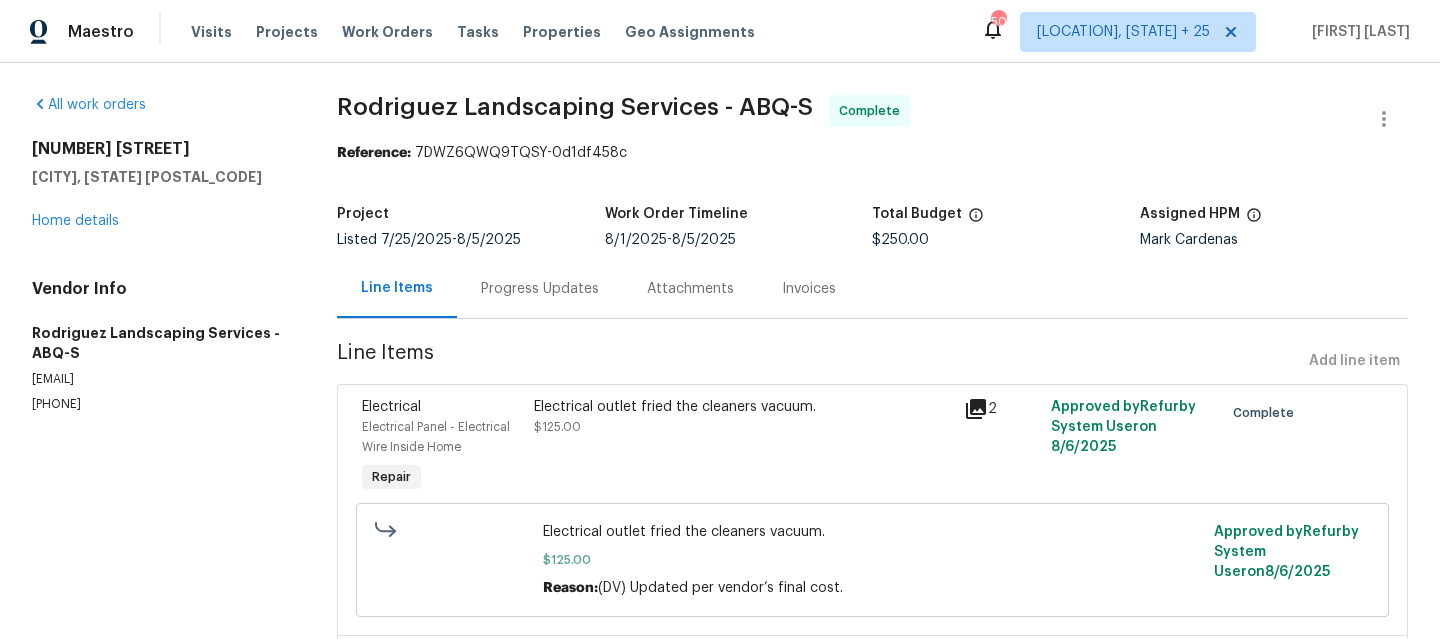 click on "Progress Updates" at bounding box center (540, 289) 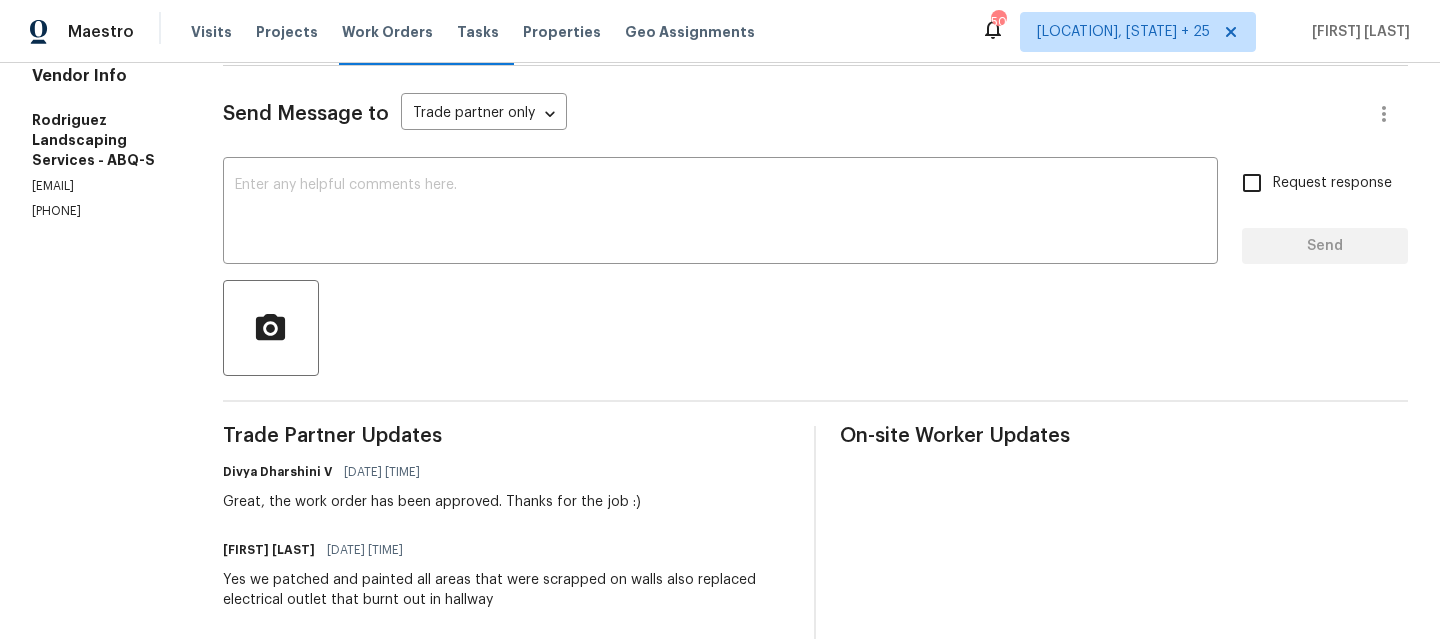 scroll, scrollTop: 163, scrollLeft: 0, axis: vertical 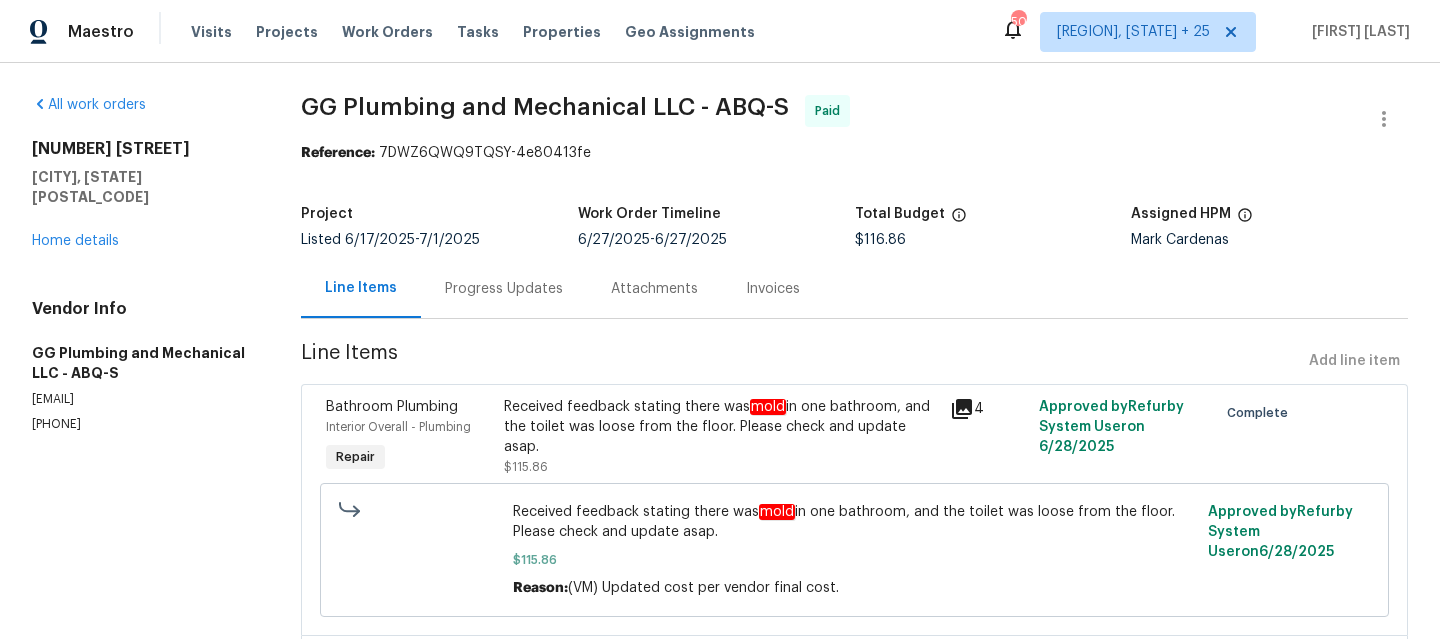 click on "Progress Updates" at bounding box center (504, 289) 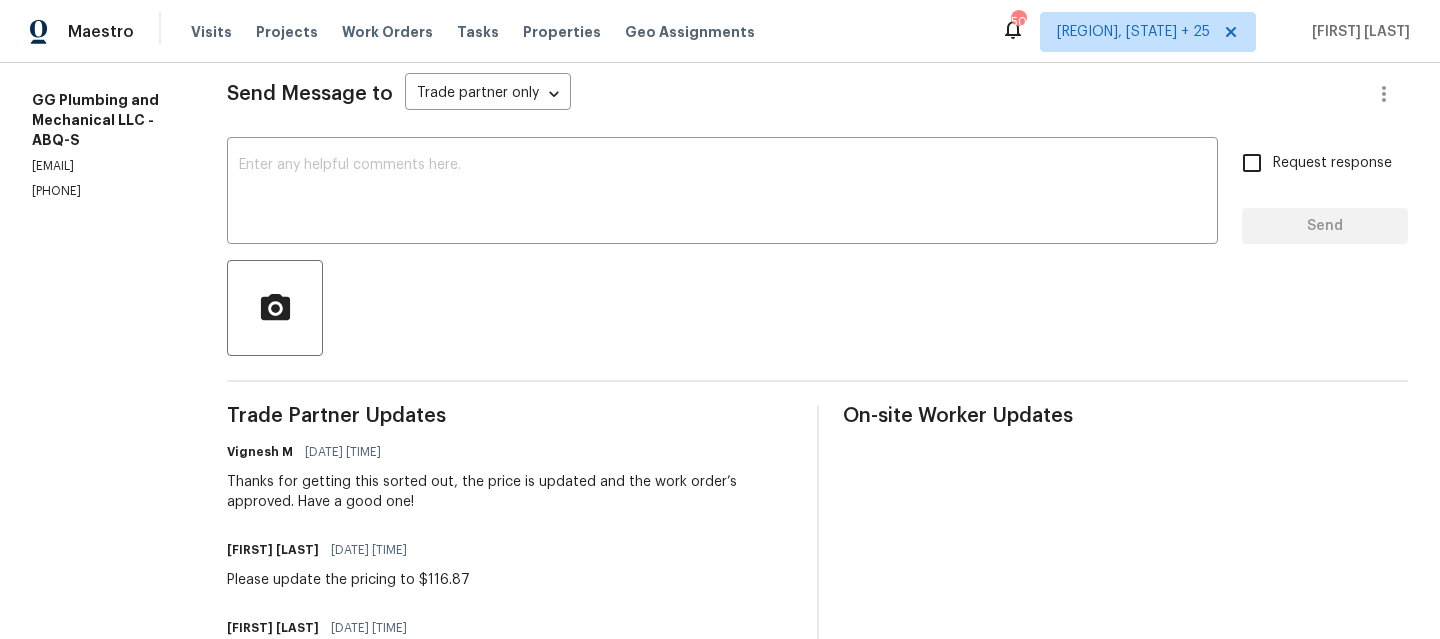 scroll, scrollTop: 0, scrollLeft: 0, axis: both 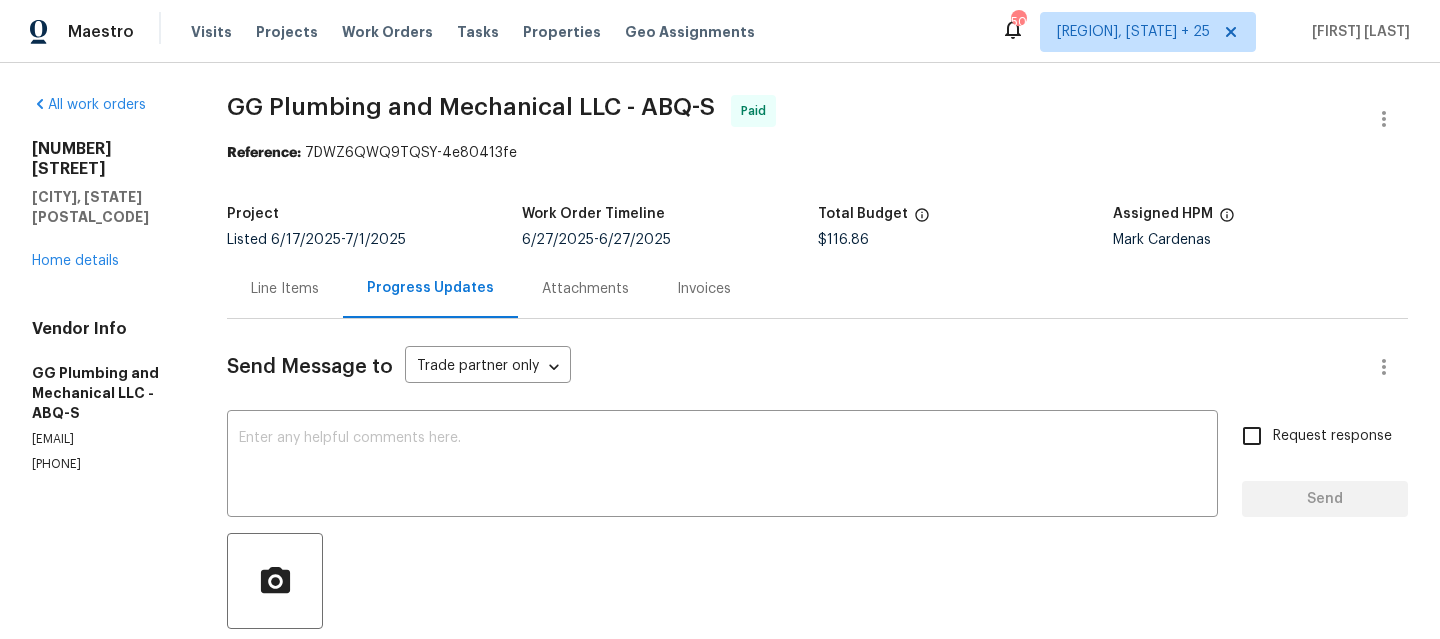 click on "Line Items" at bounding box center [285, 289] 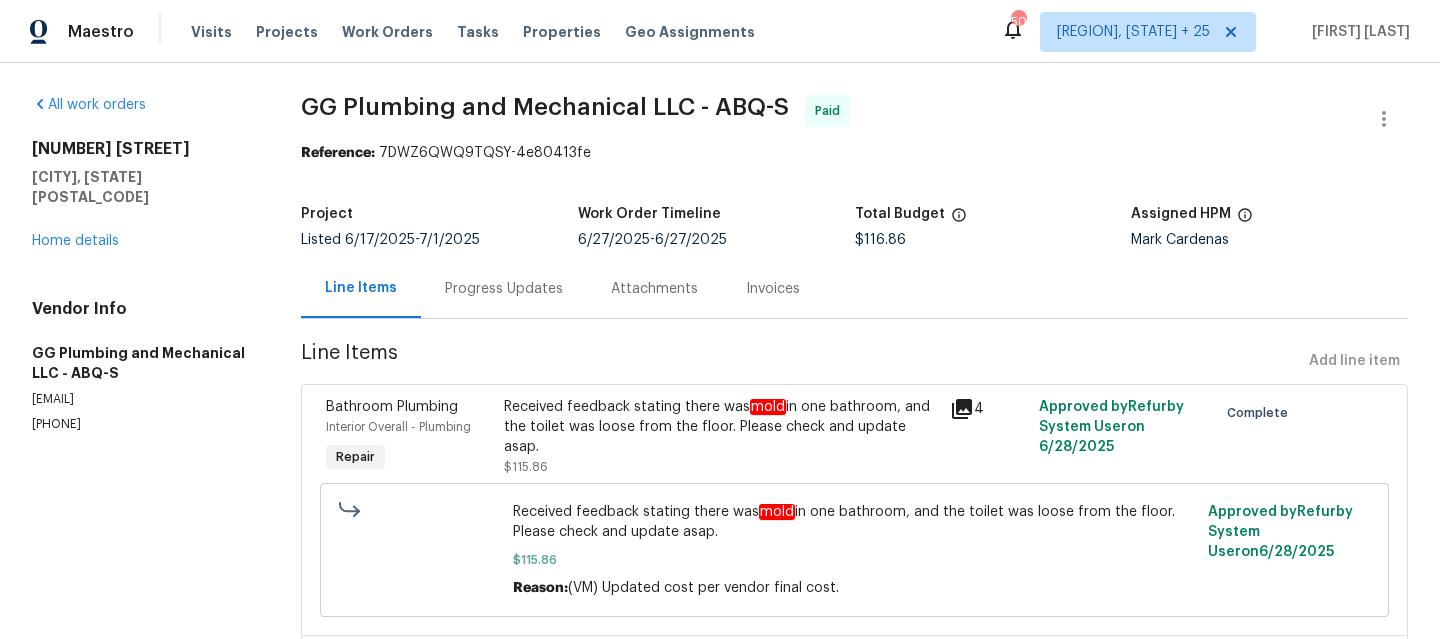 click 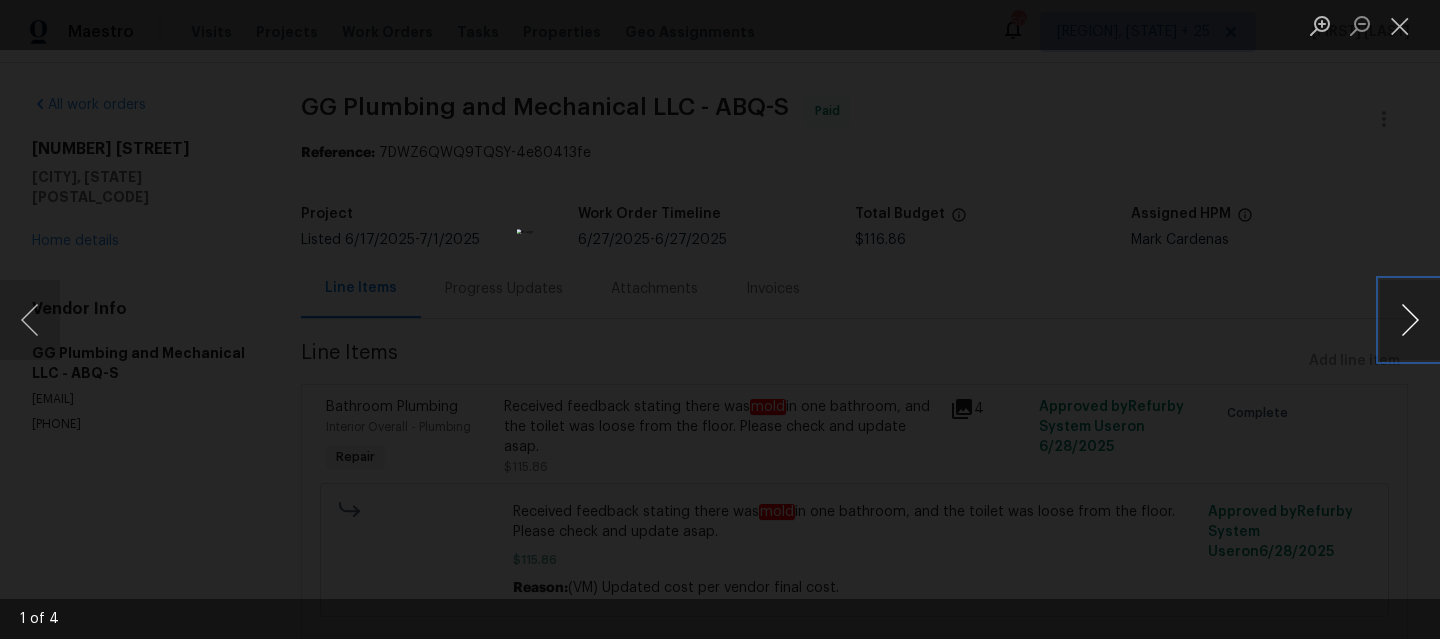 click at bounding box center [1410, 320] 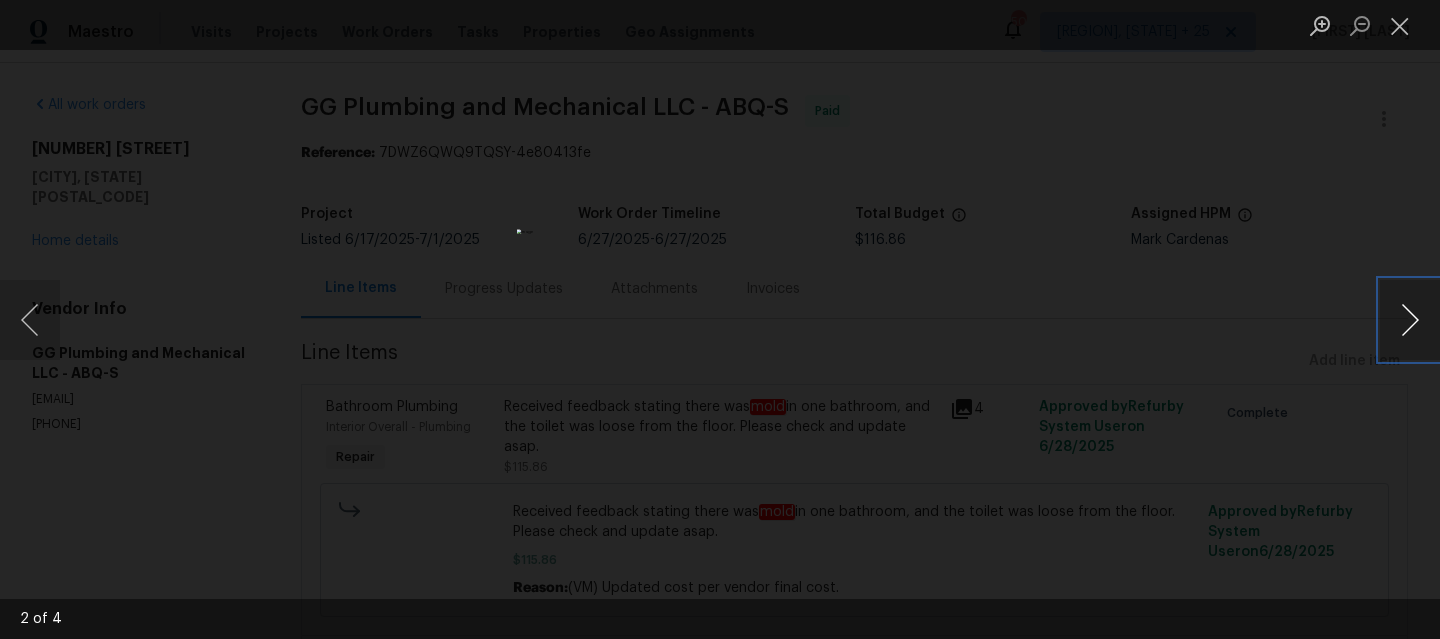click at bounding box center (1410, 320) 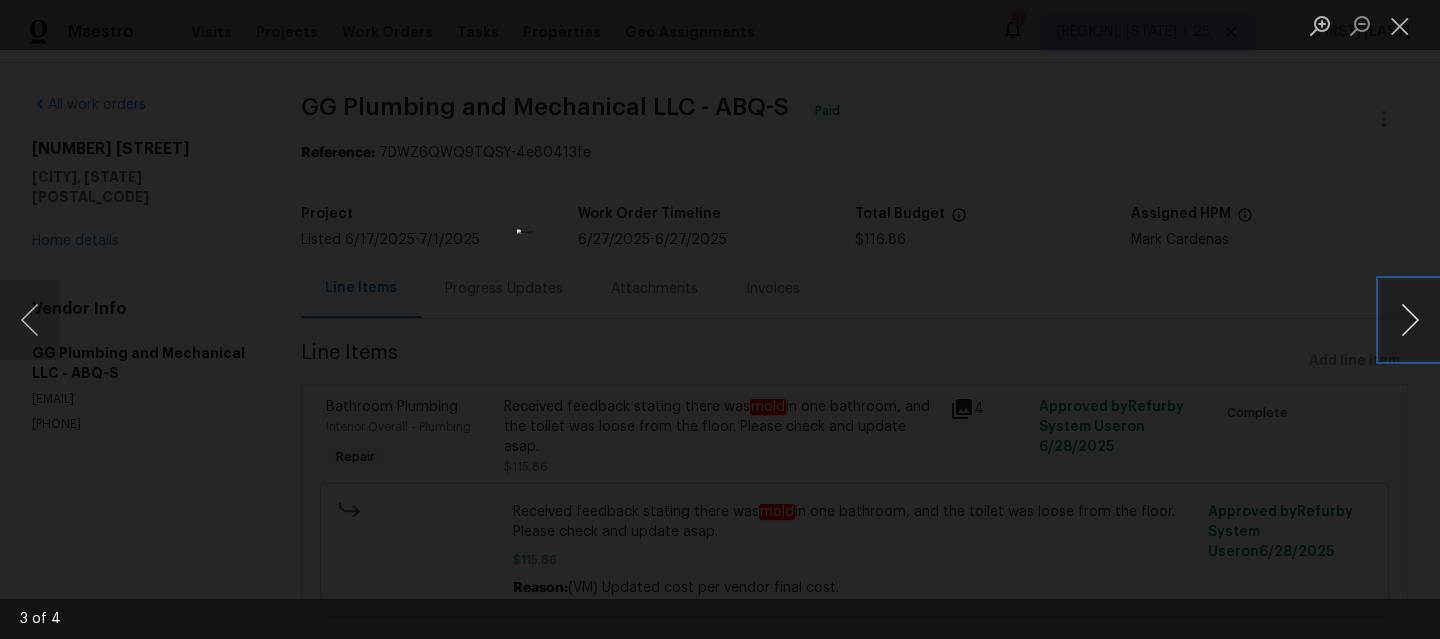 click at bounding box center [1410, 320] 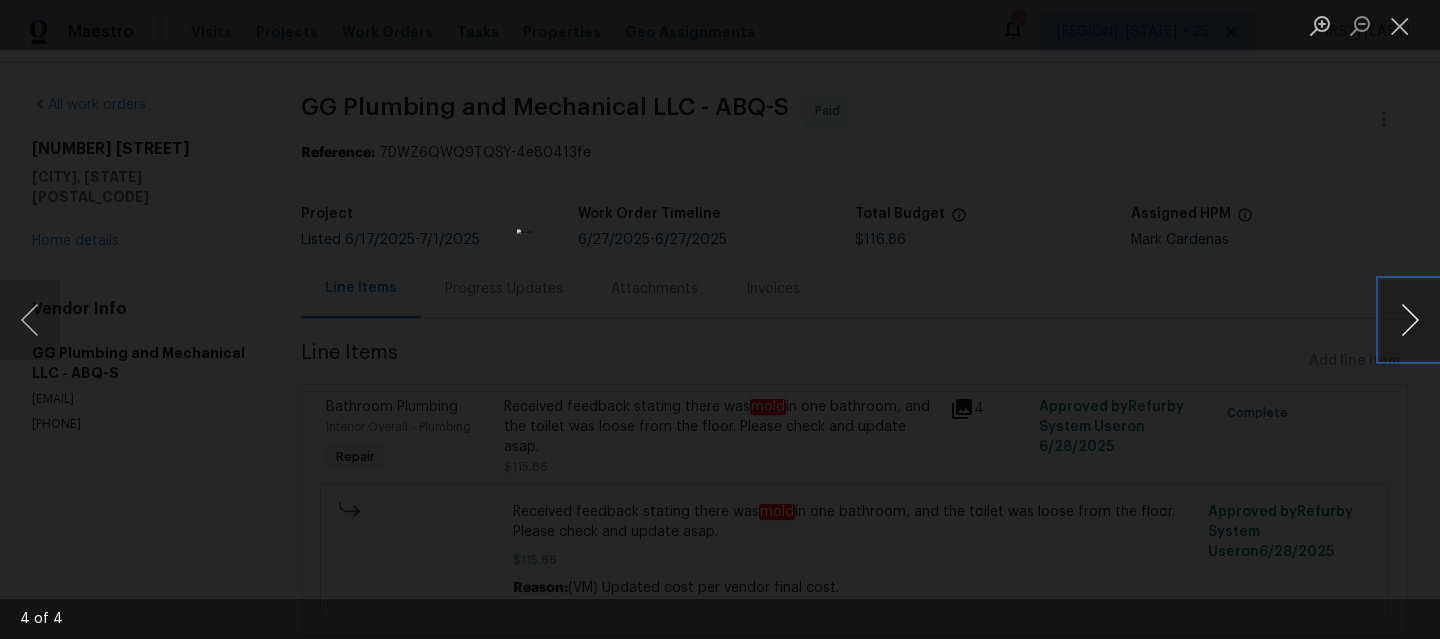 click at bounding box center [1410, 320] 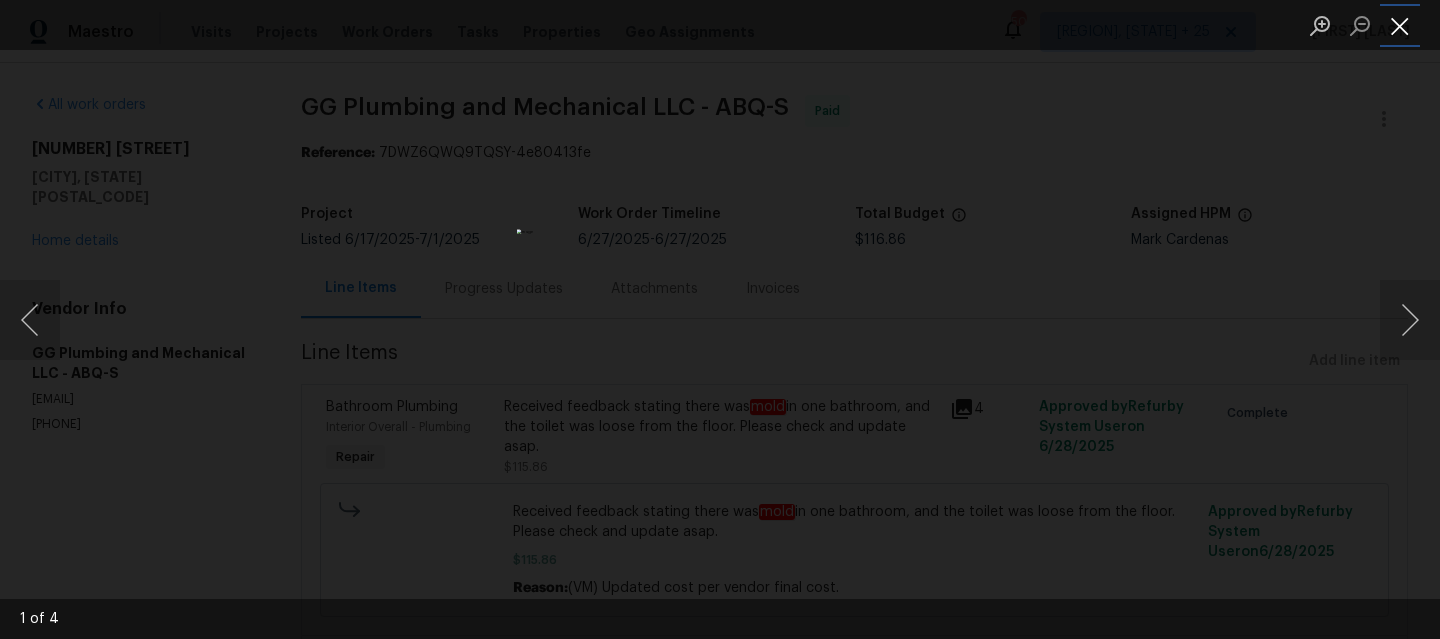 click at bounding box center (1400, 25) 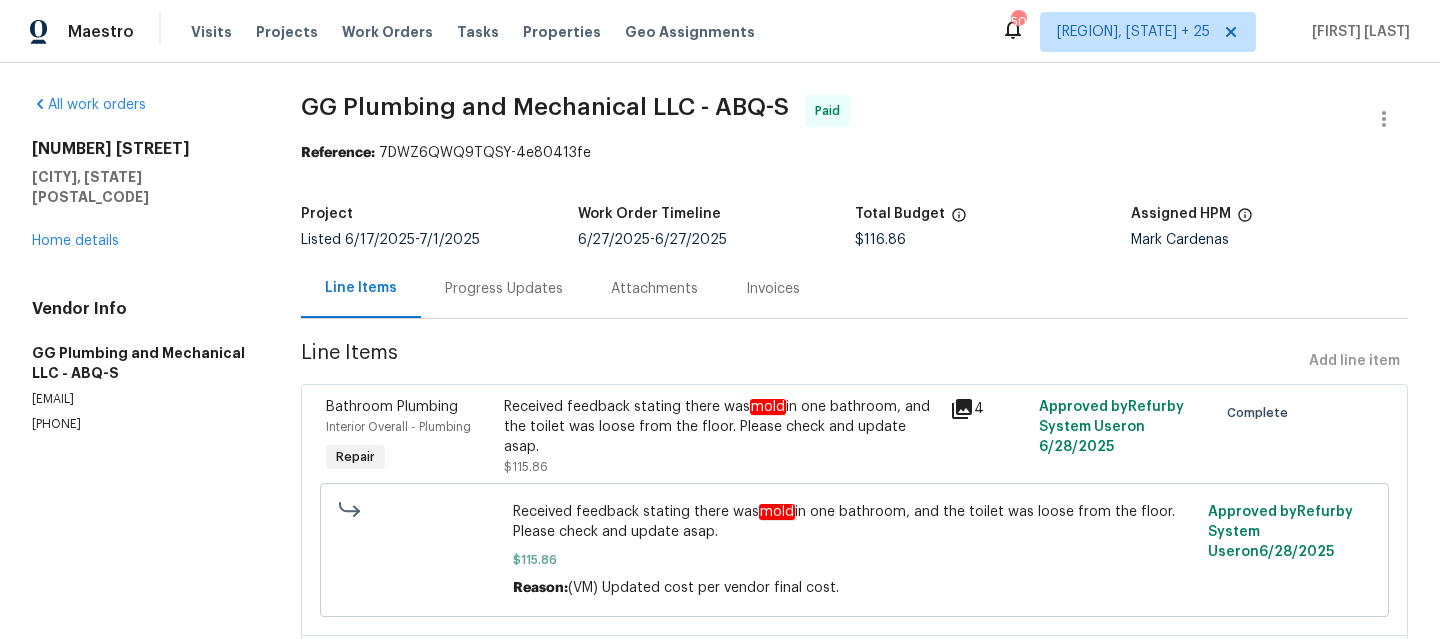 click on "Received feedback stating there was  mold  in one bathroom, and the toilet was loose from the floor. Please check and update asap." at bounding box center (720, 427) 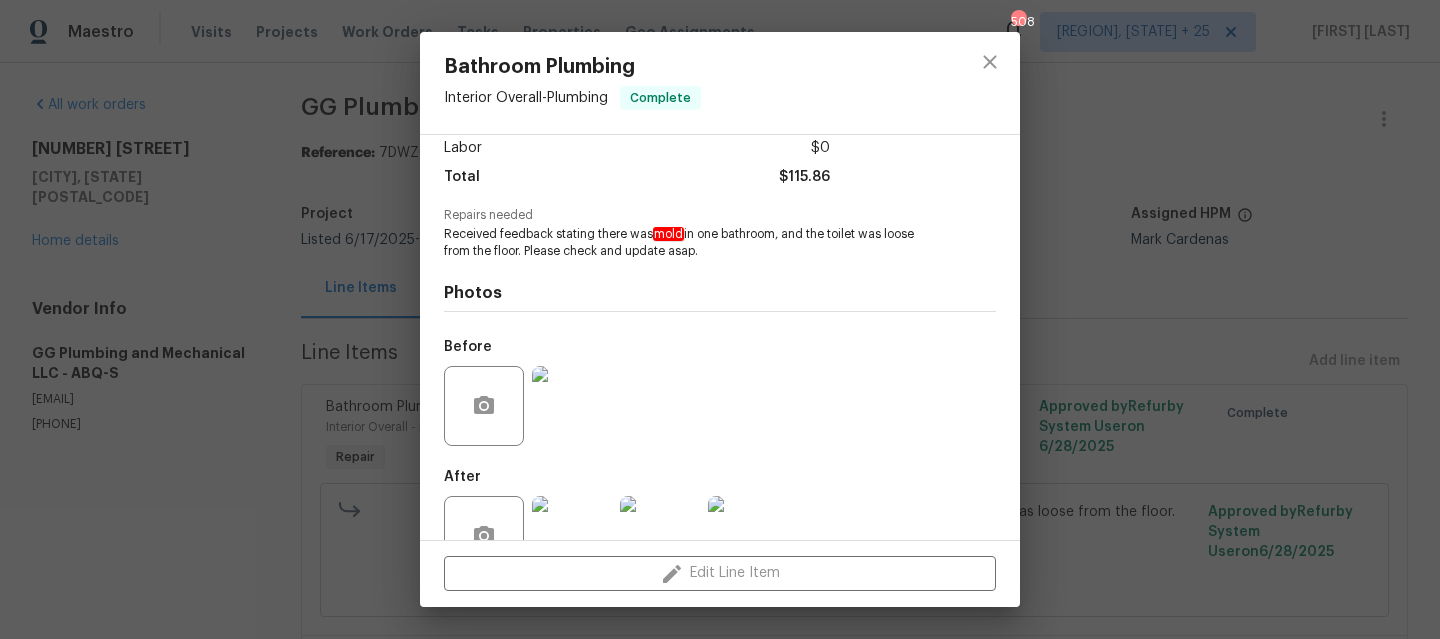 scroll, scrollTop: 198, scrollLeft: 0, axis: vertical 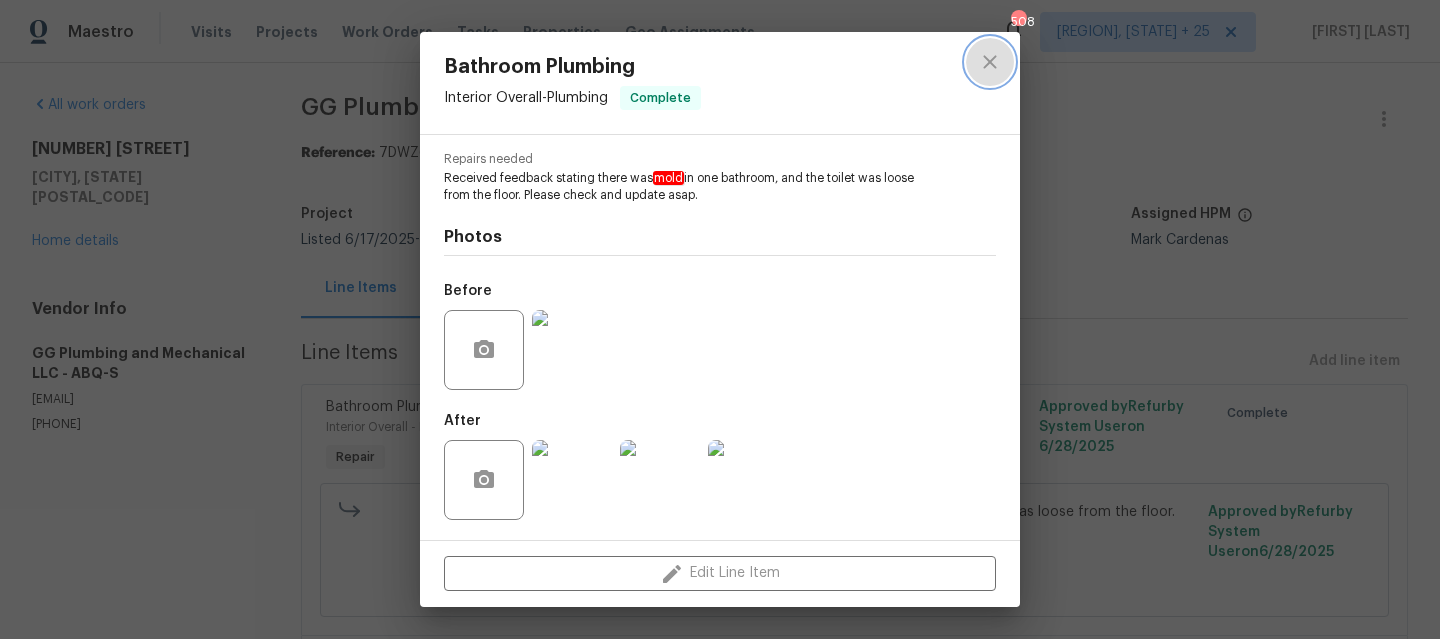 click 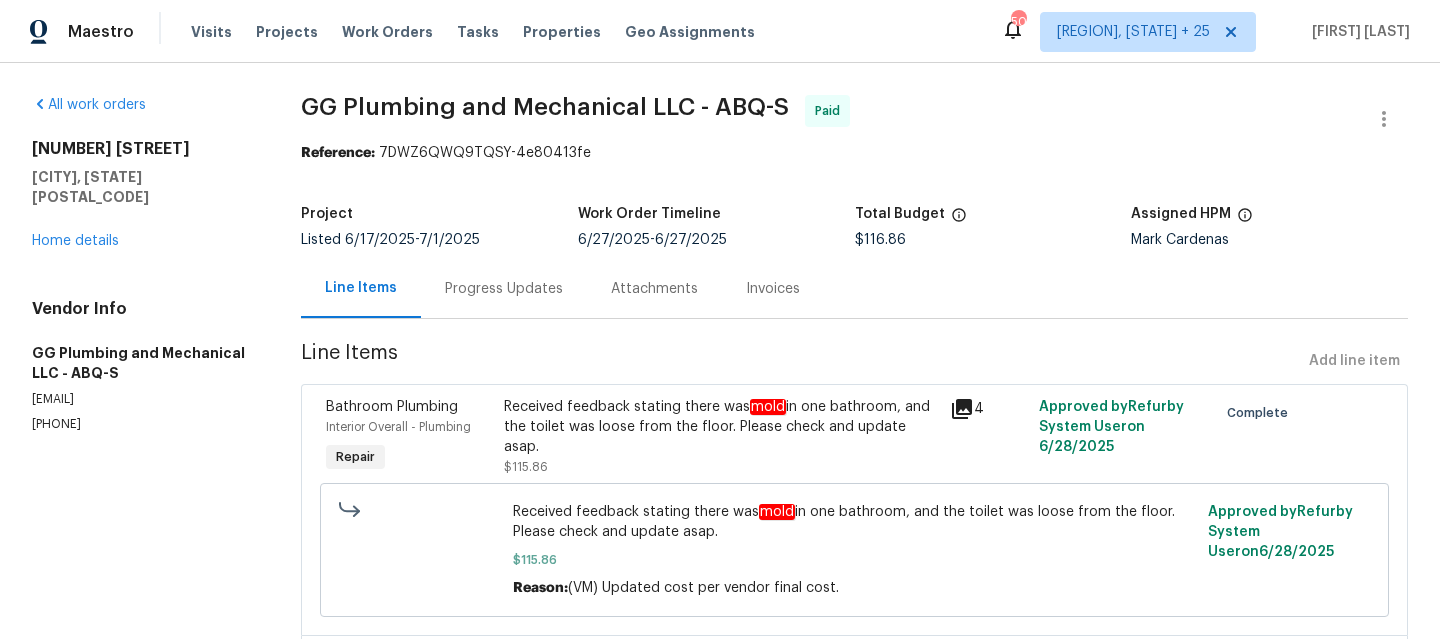 click on "Progress Updates" at bounding box center [504, 289] 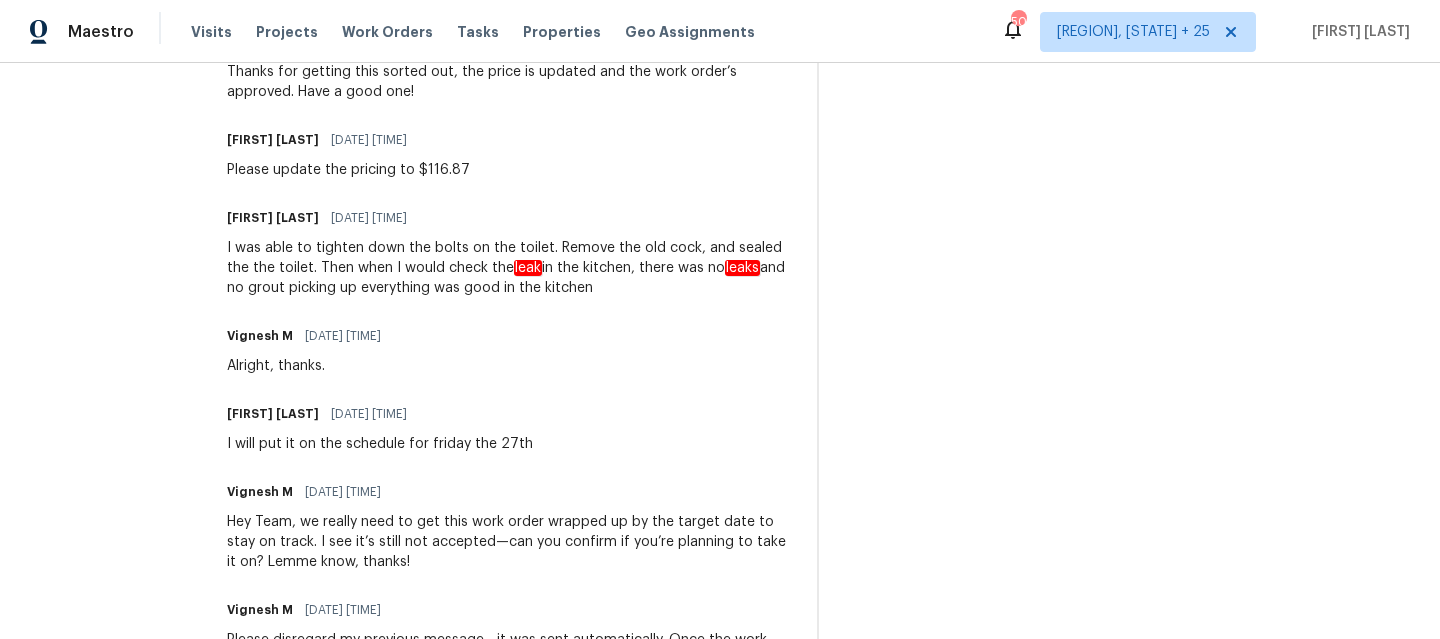 scroll, scrollTop: 29, scrollLeft: 0, axis: vertical 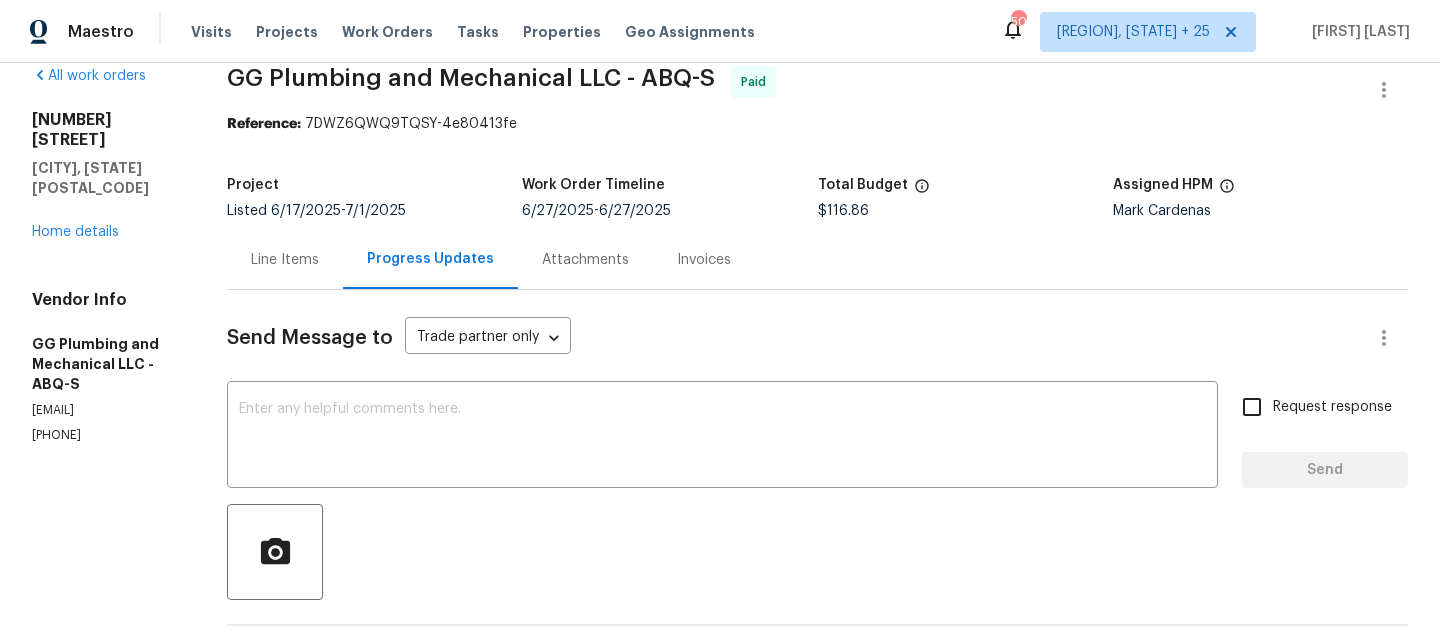 click on "Line Items" at bounding box center (285, 260) 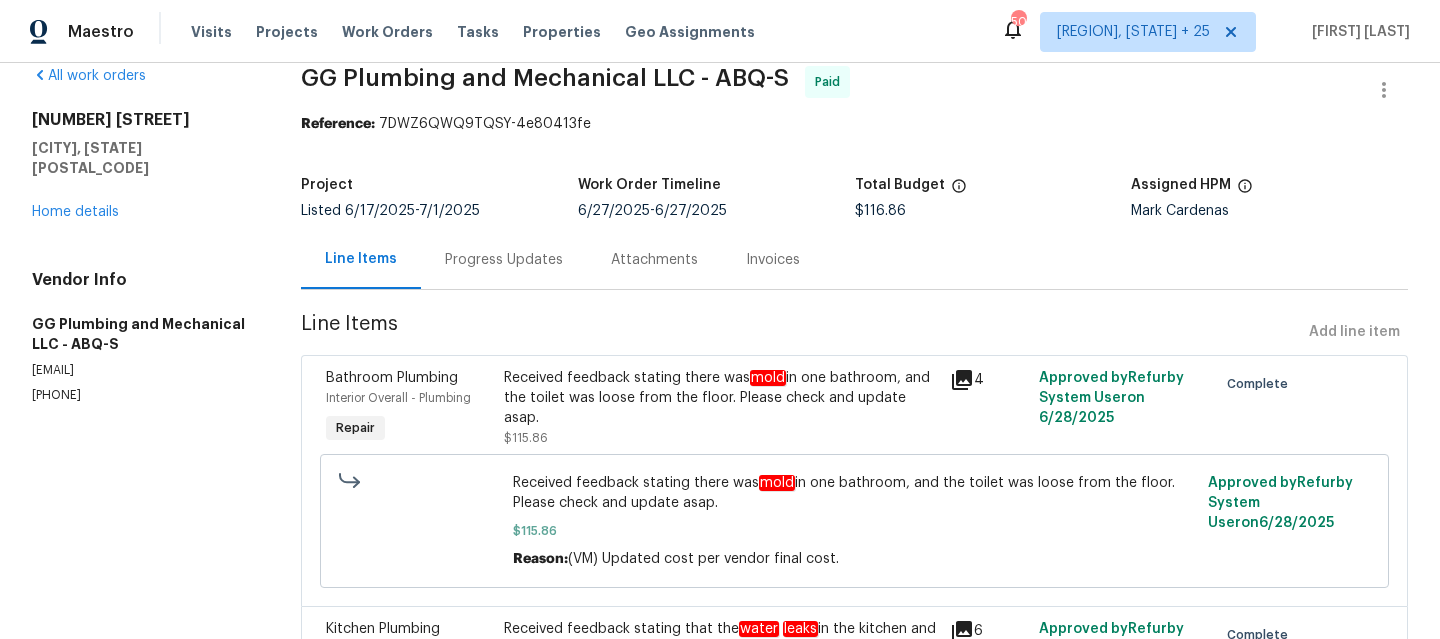 scroll, scrollTop: 0, scrollLeft: 0, axis: both 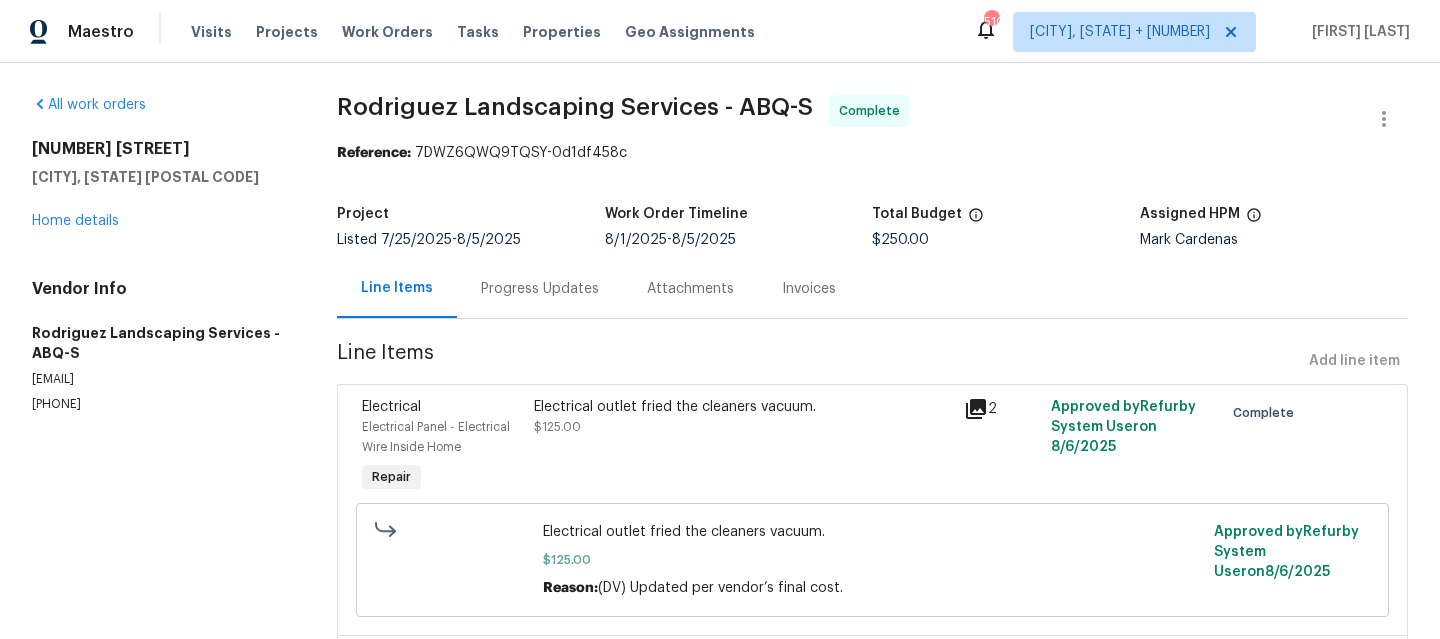 click on "Progress Updates" at bounding box center [540, 288] 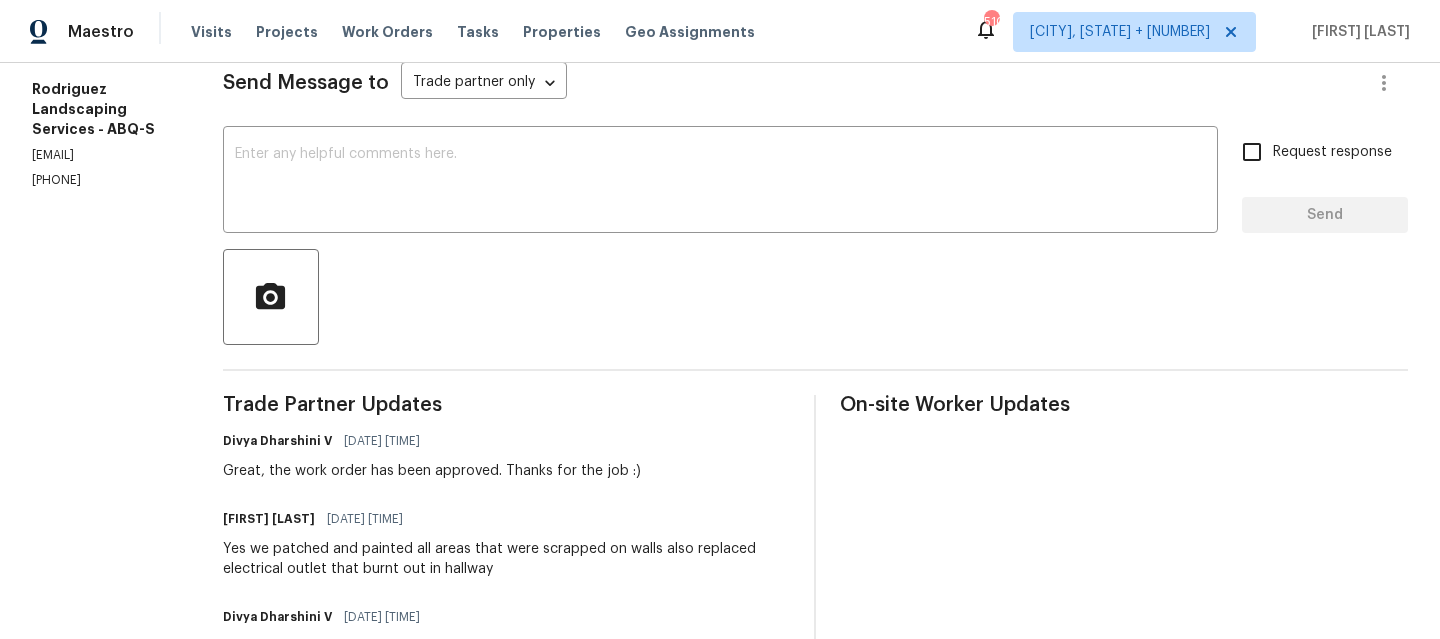 scroll, scrollTop: 279, scrollLeft: 0, axis: vertical 